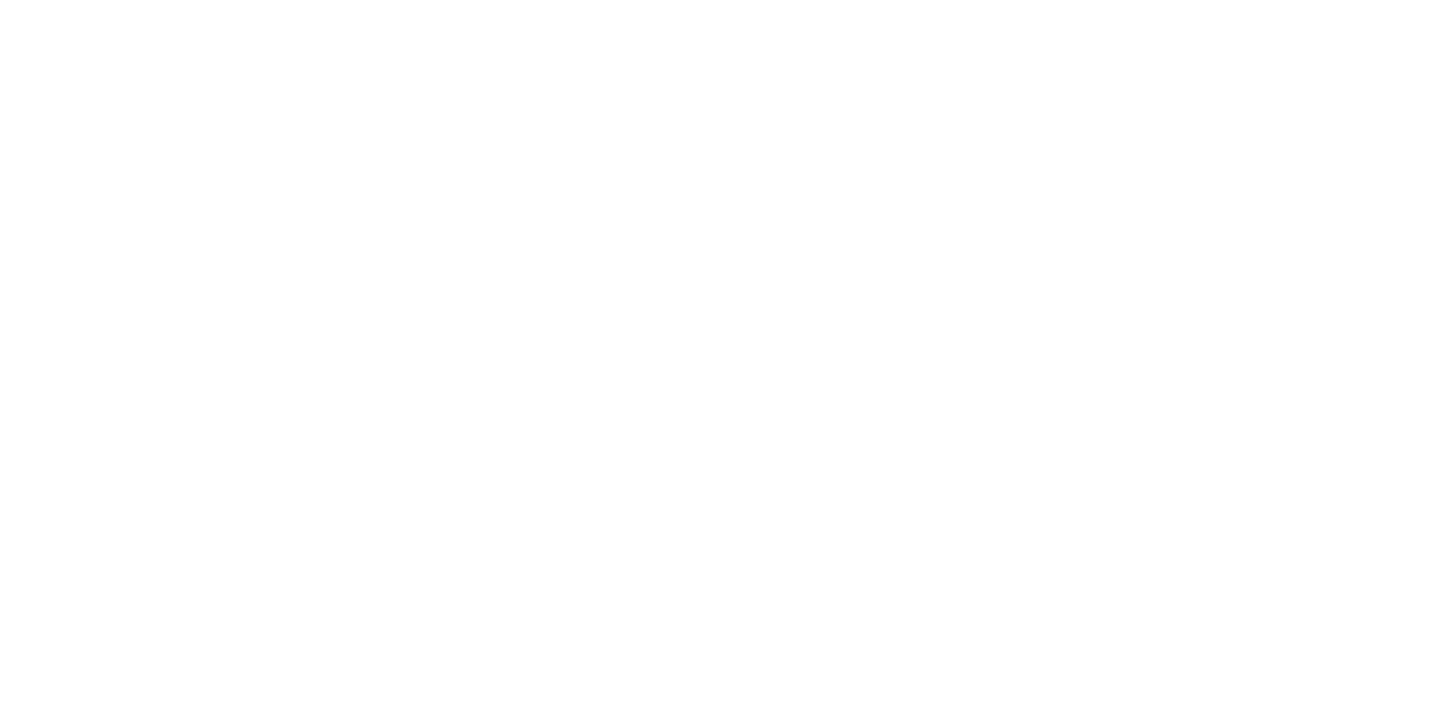 scroll, scrollTop: 0, scrollLeft: 0, axis: both 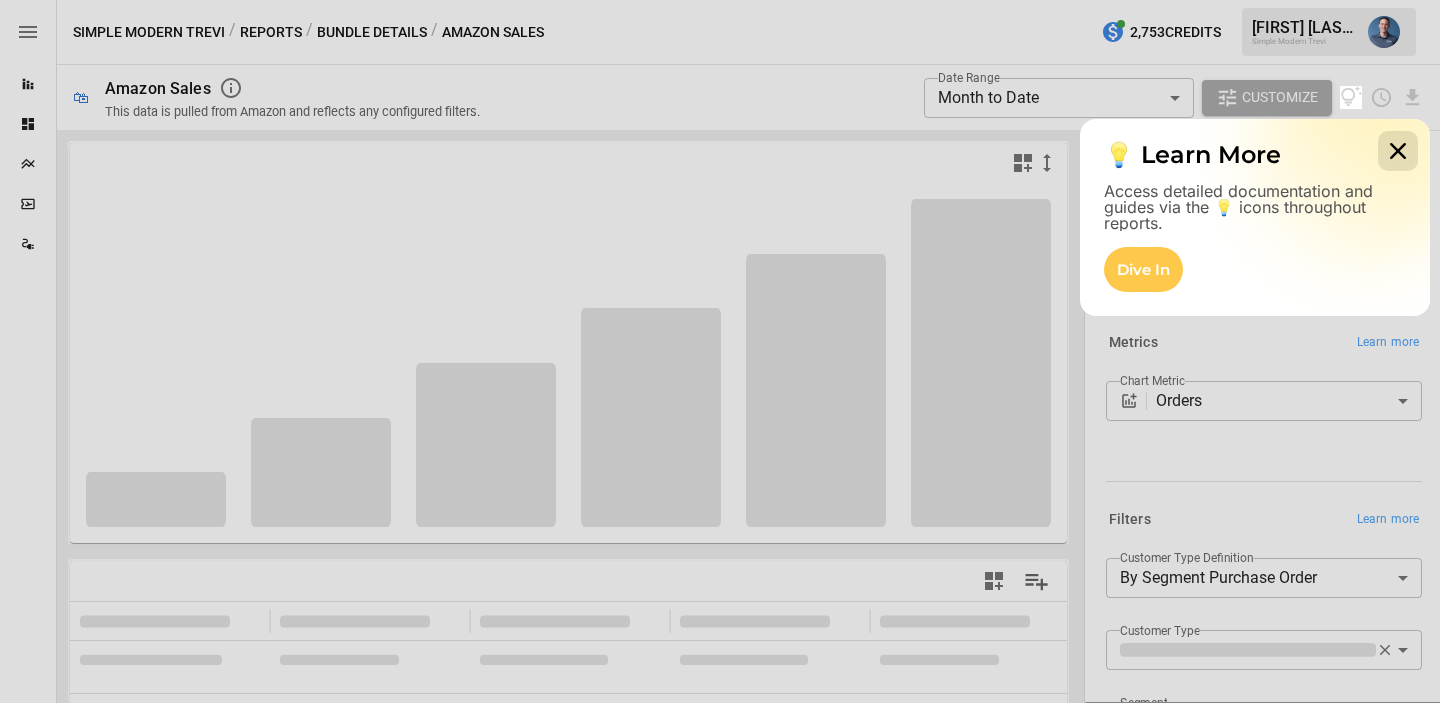 click at bounding box center [1398, 151] 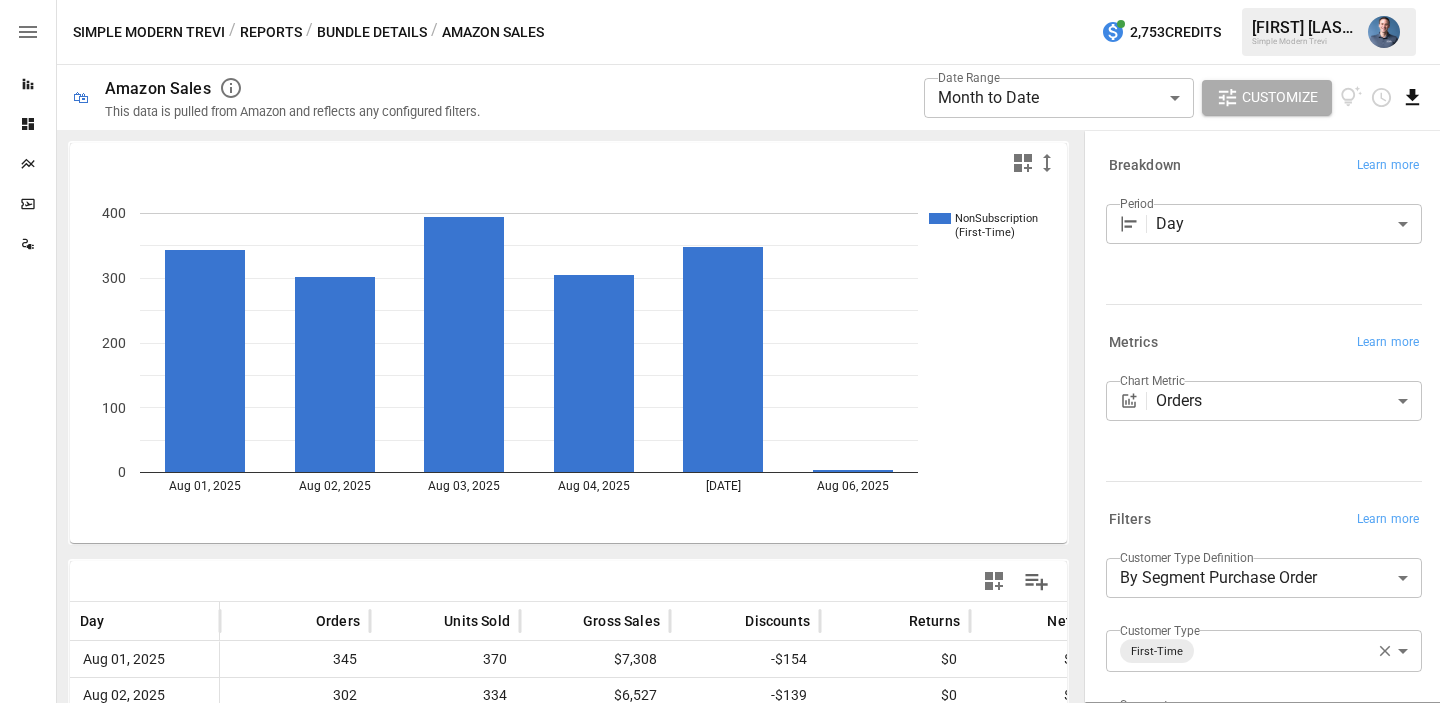 click 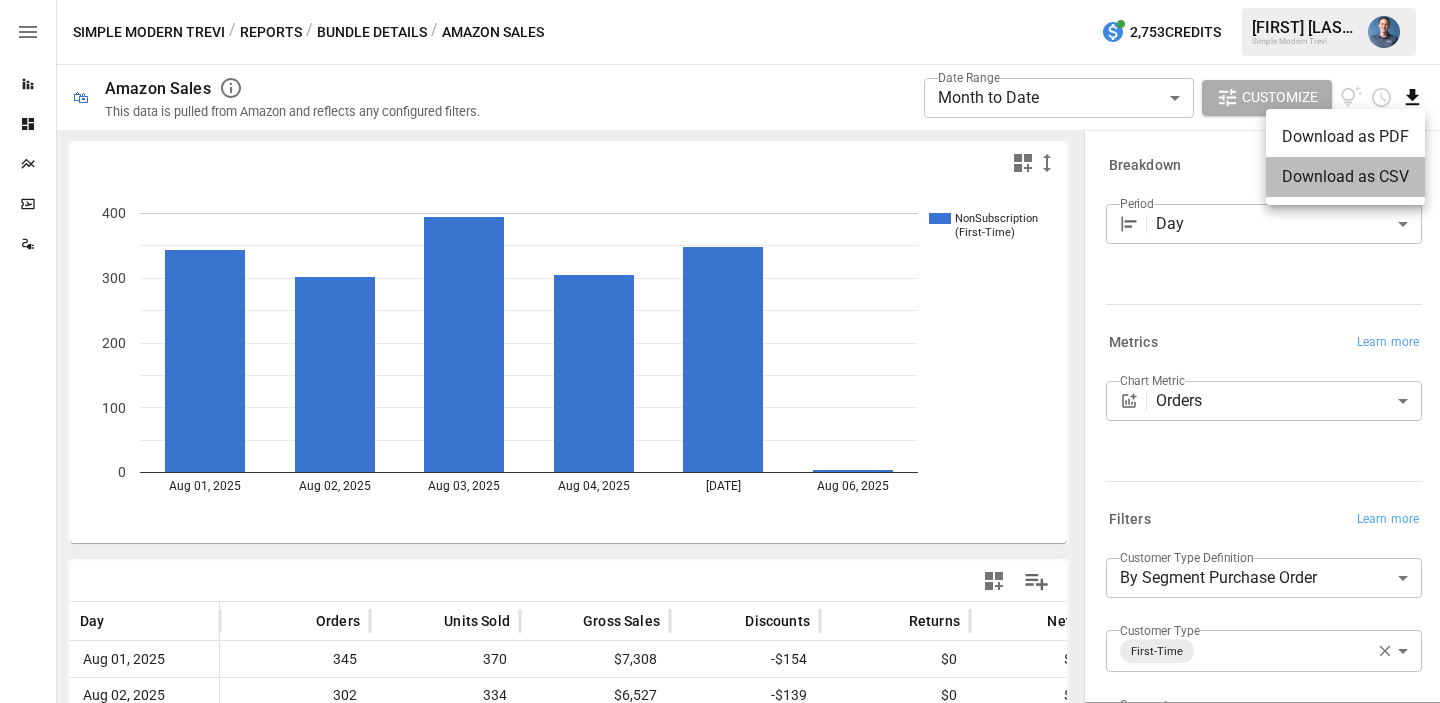 click on "Download as CSV" at bounding box center [1345, 177] 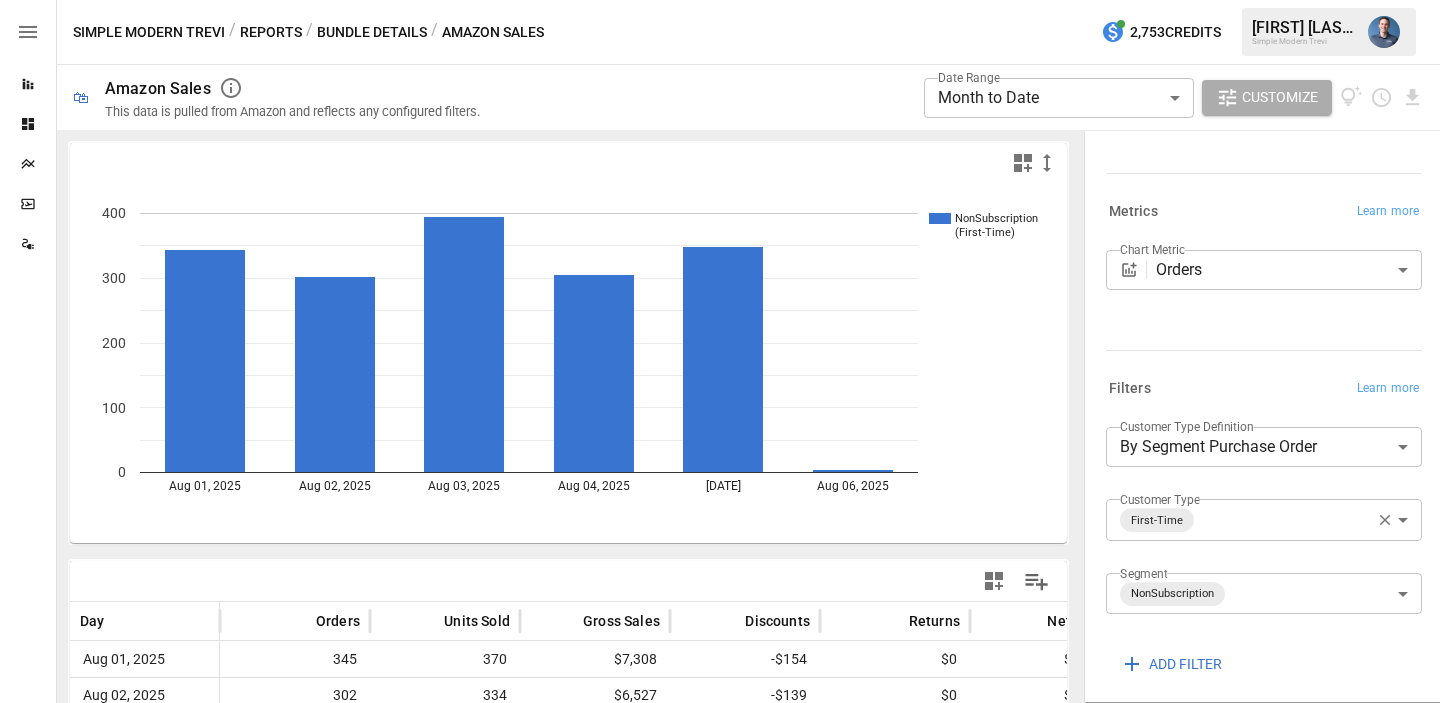 scroll, scrollTop: 140, scrollLeft: 0, axis: vertical 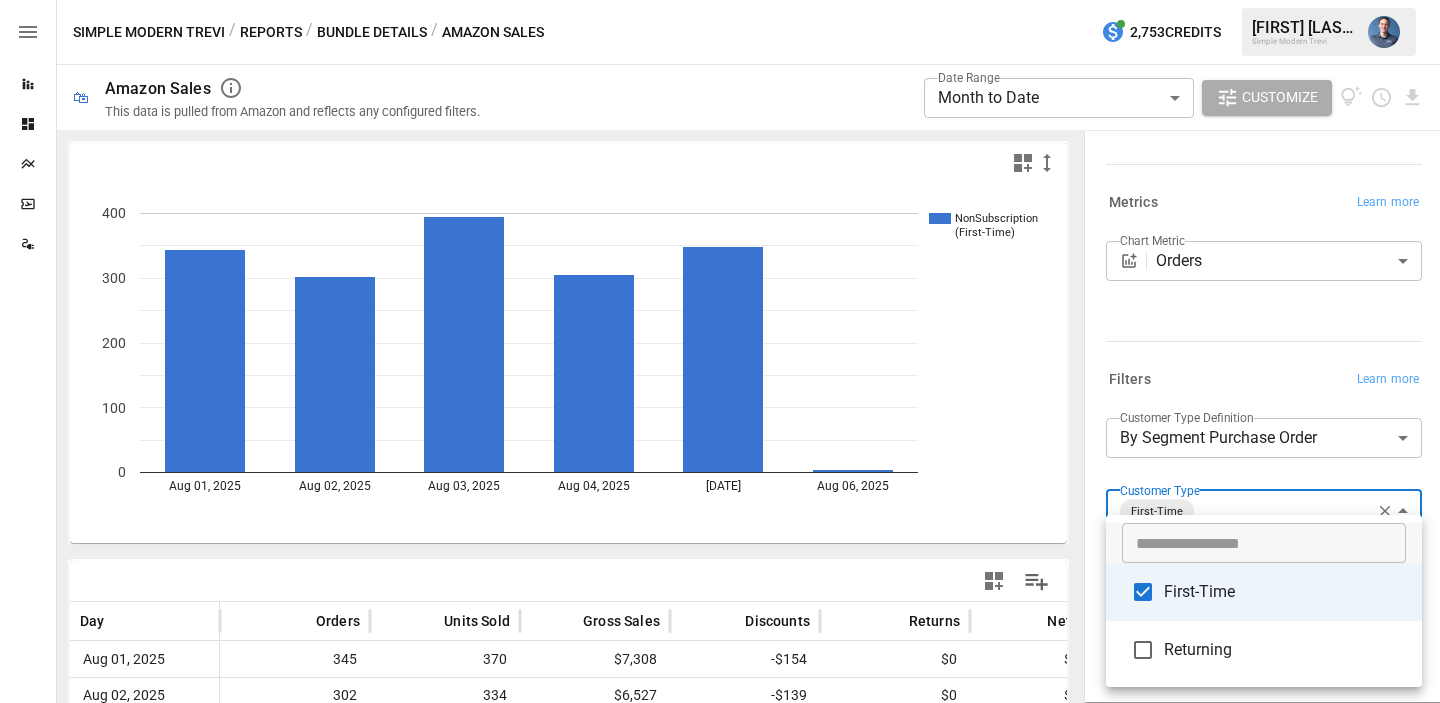 click on "**********" at bounding box center [720, 0] 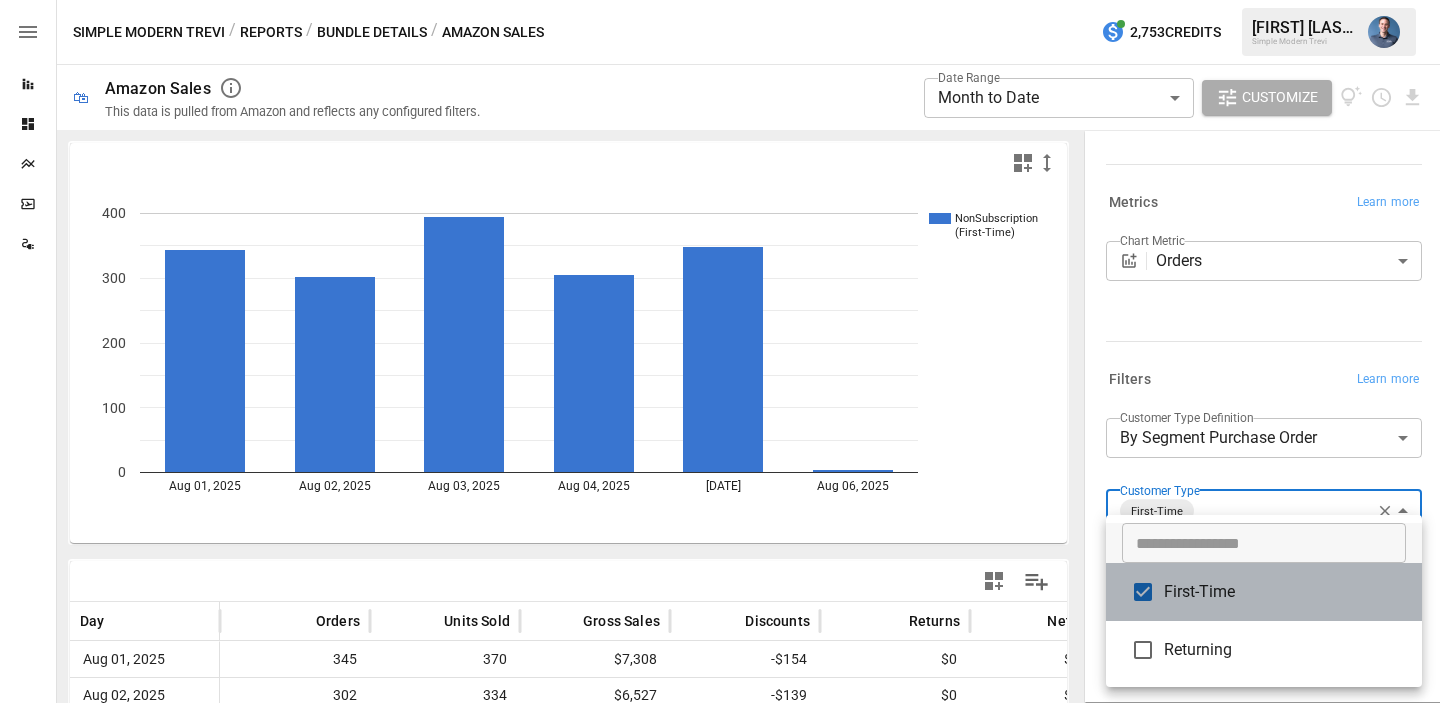 click on "First-Time" at bounding box center [1264, 592] 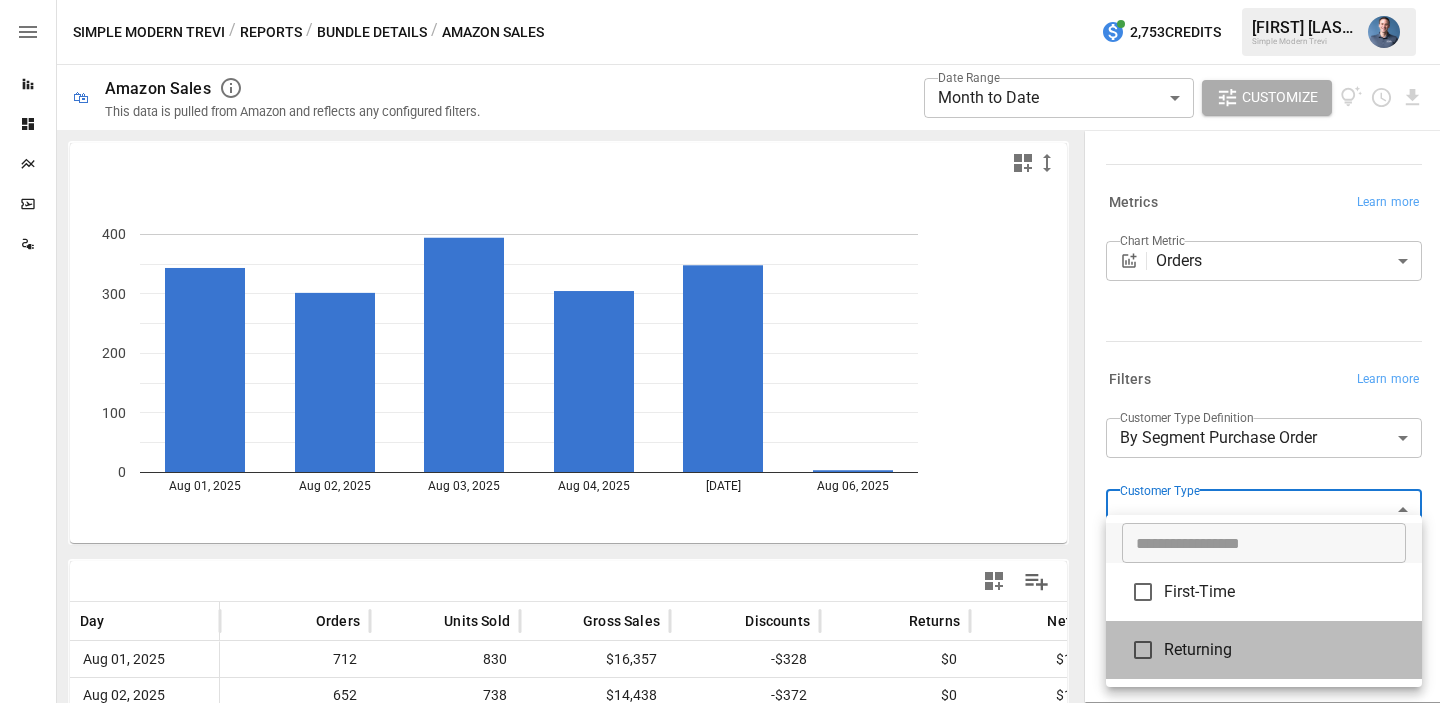 click on "Returning" at bounding box center [1285, 650] 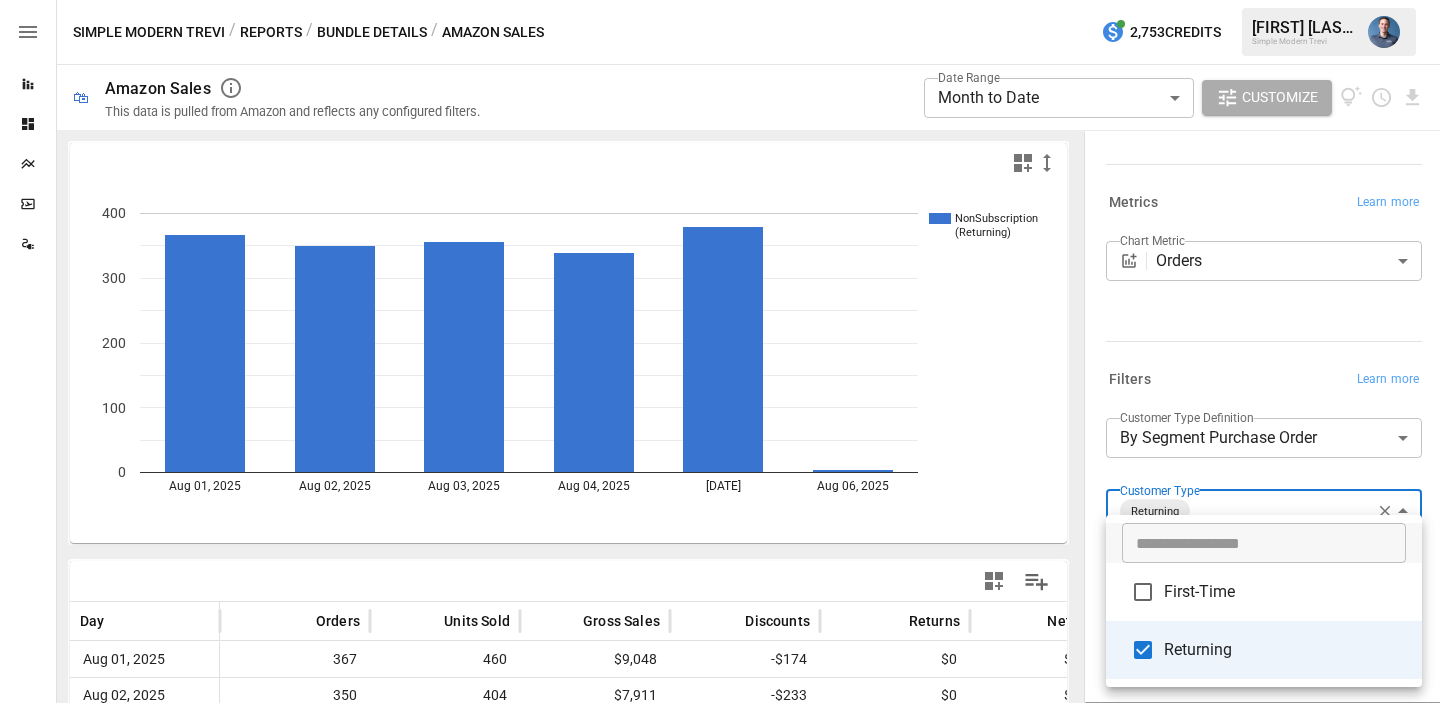 click at bounding box center (720, 351) 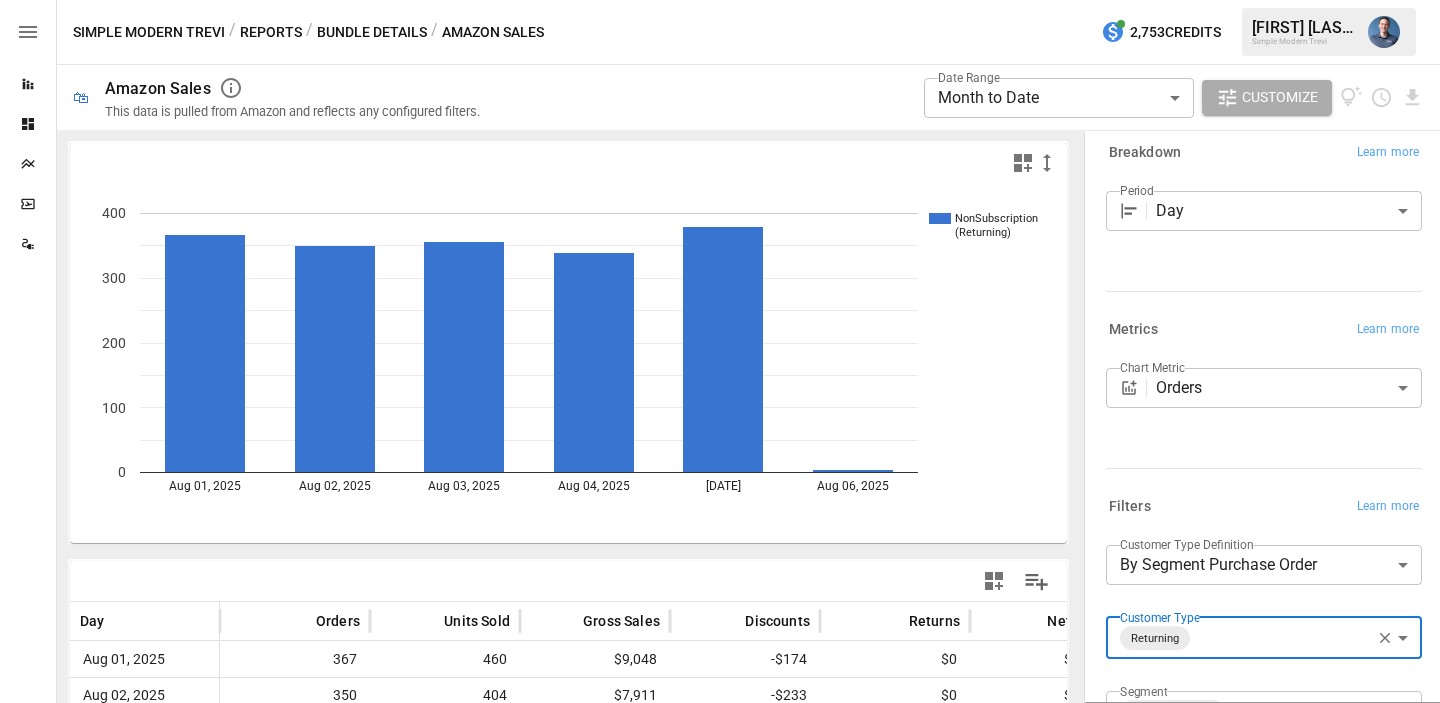 scroll, scrollTop: 0, scrollLeft: 0, axis: both 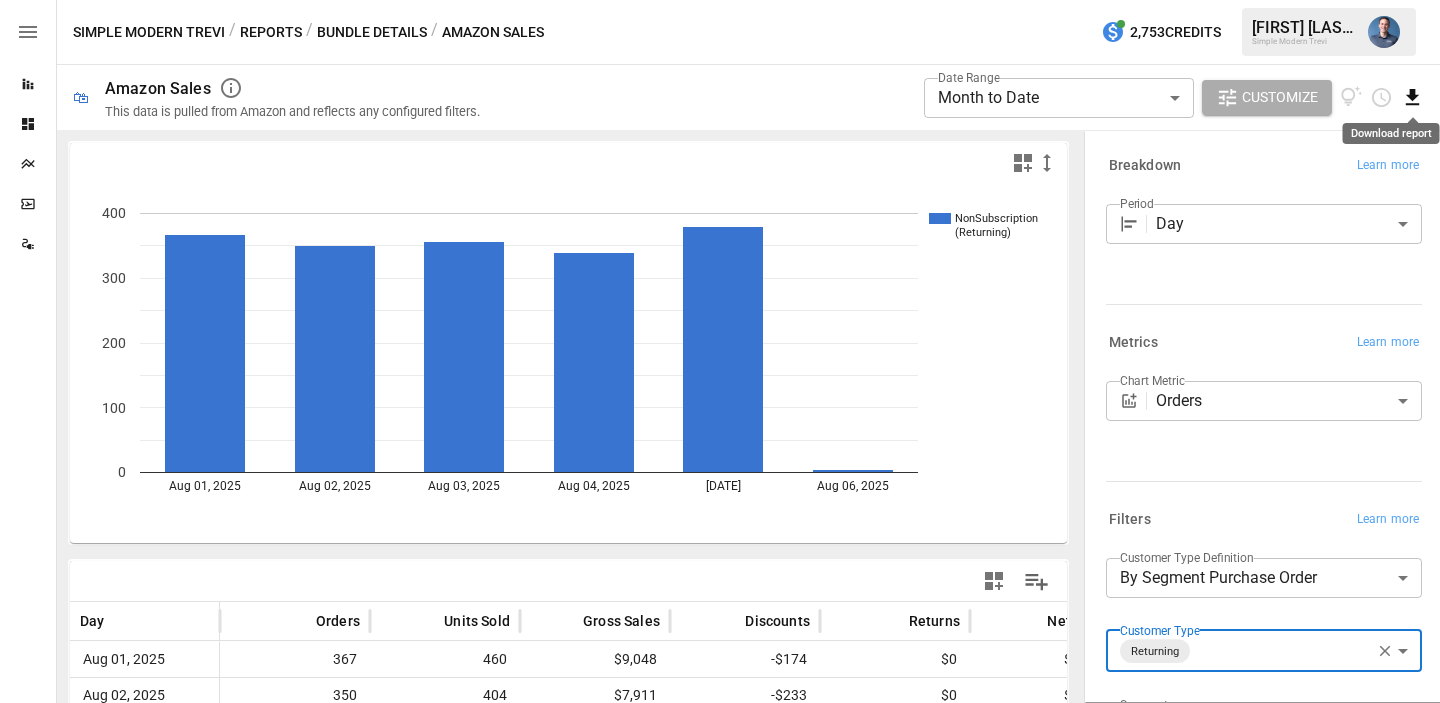 click on "Download report" at bounding box center [1391, 126] 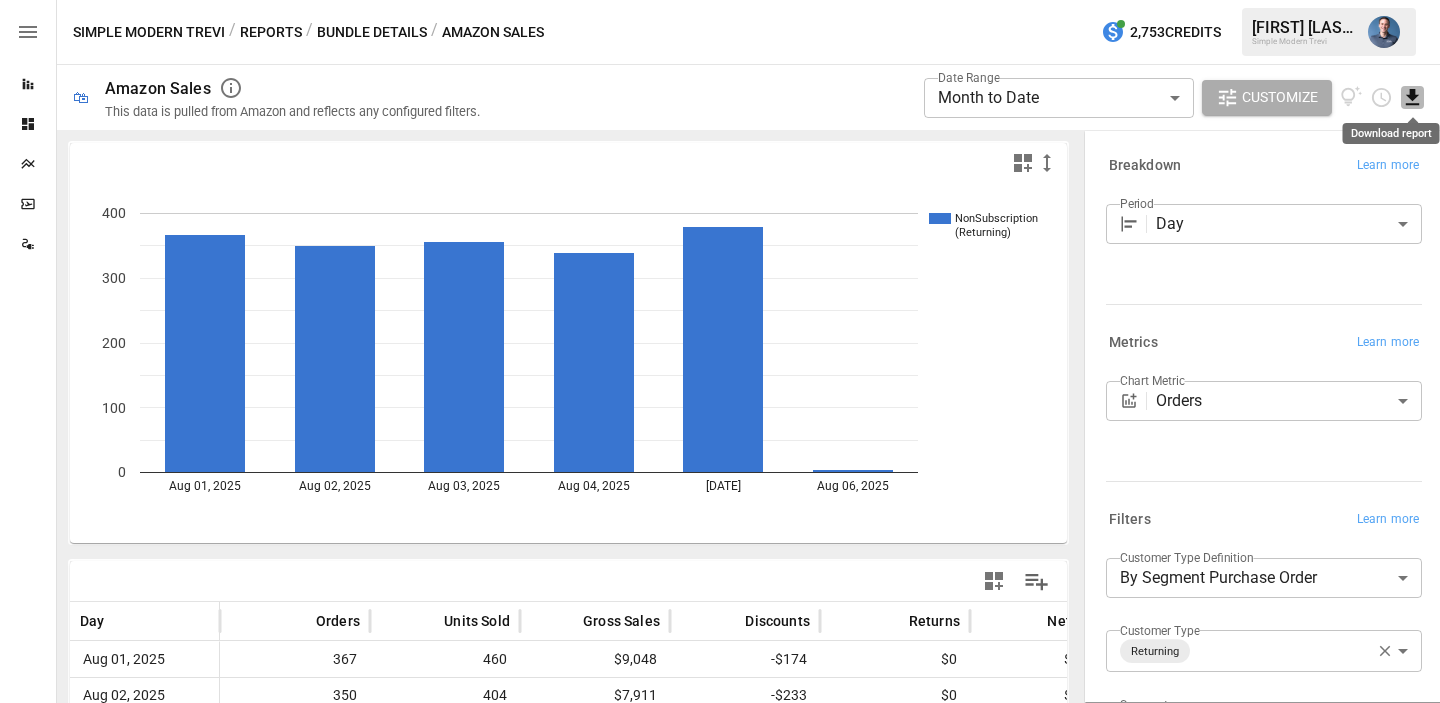click 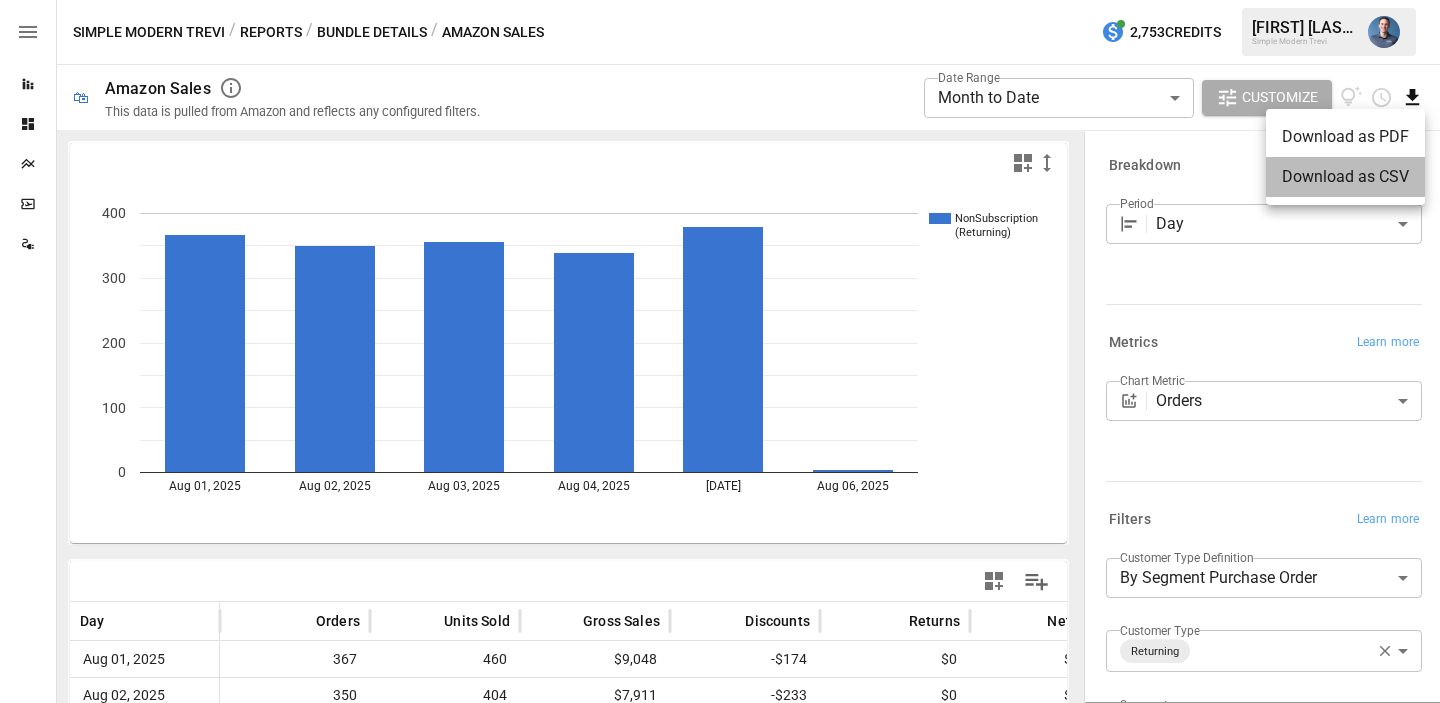 click on "Download as CSV" at bounding box center [1345, 177] 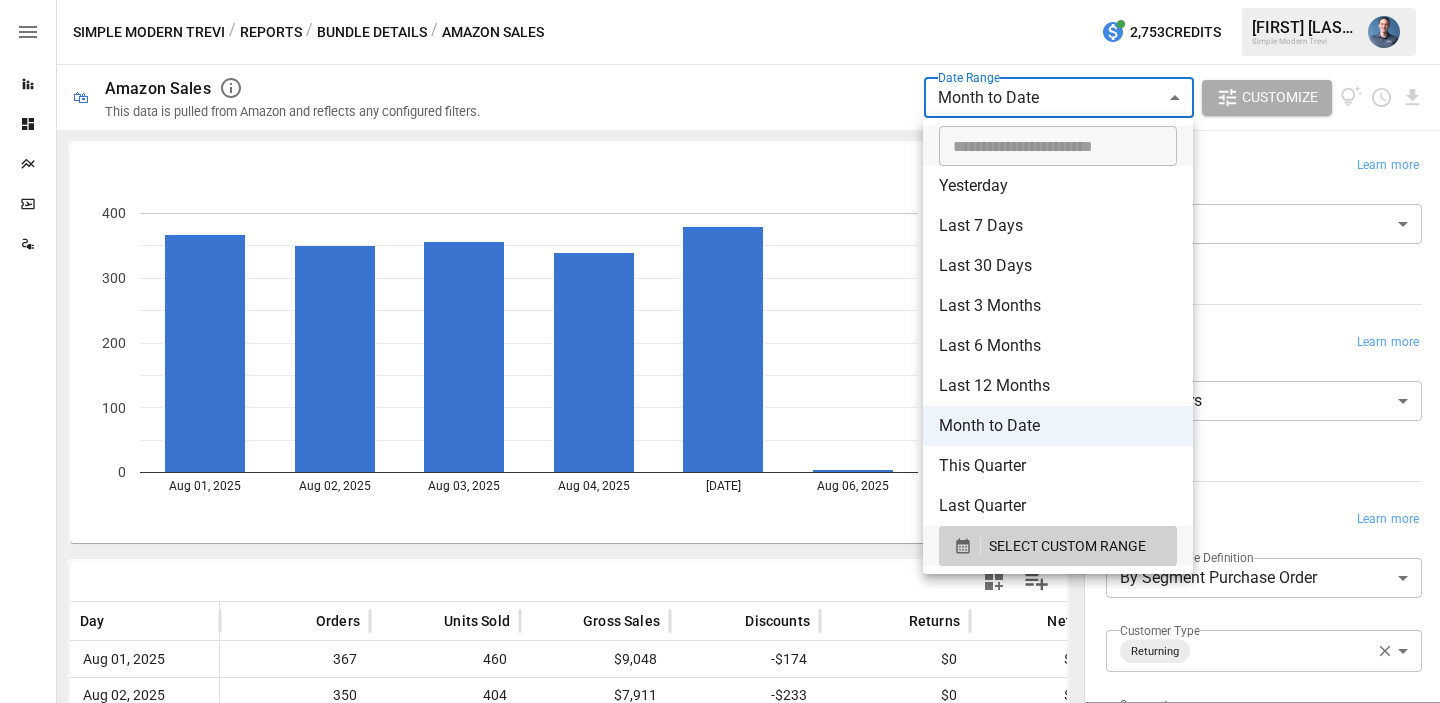 click on "**********" at bounding box center [720, 0] 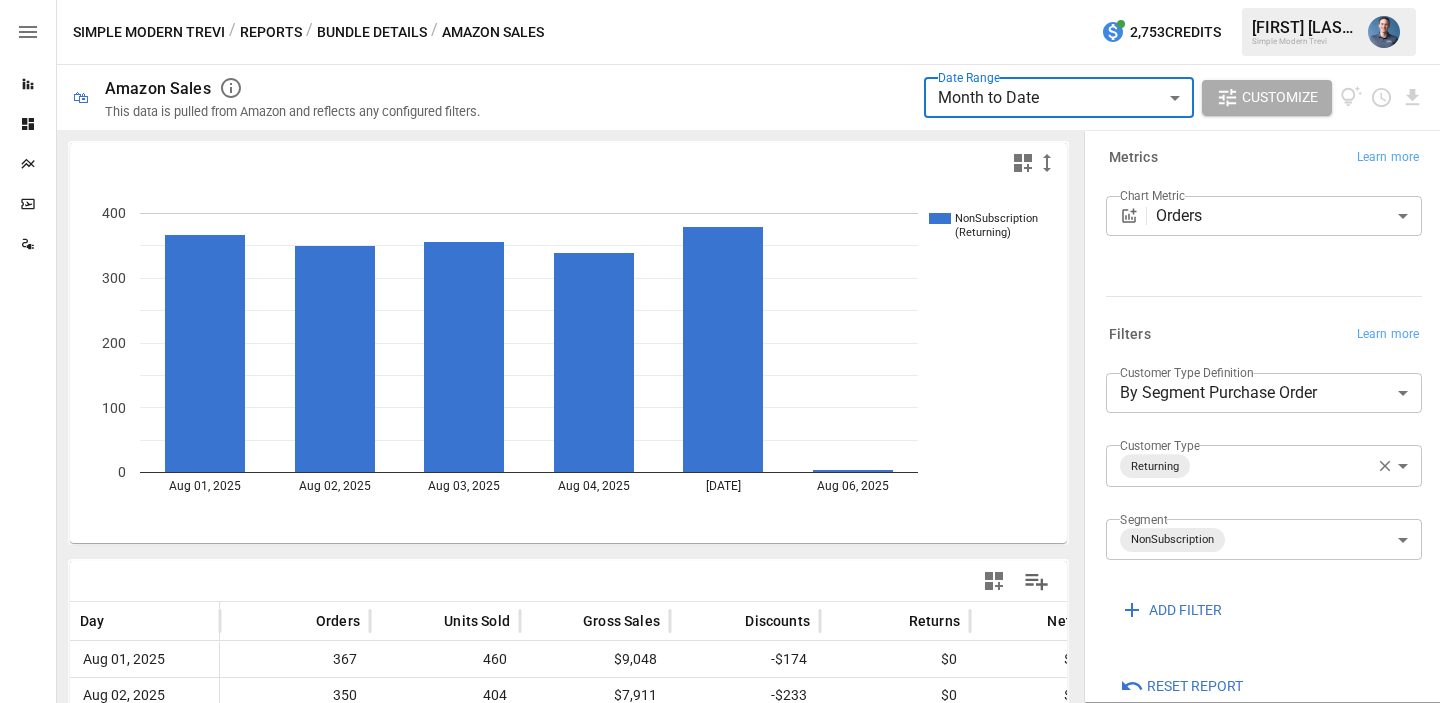 scroll, scrollTop: 219, scrollLeft: 0, axis: vertical 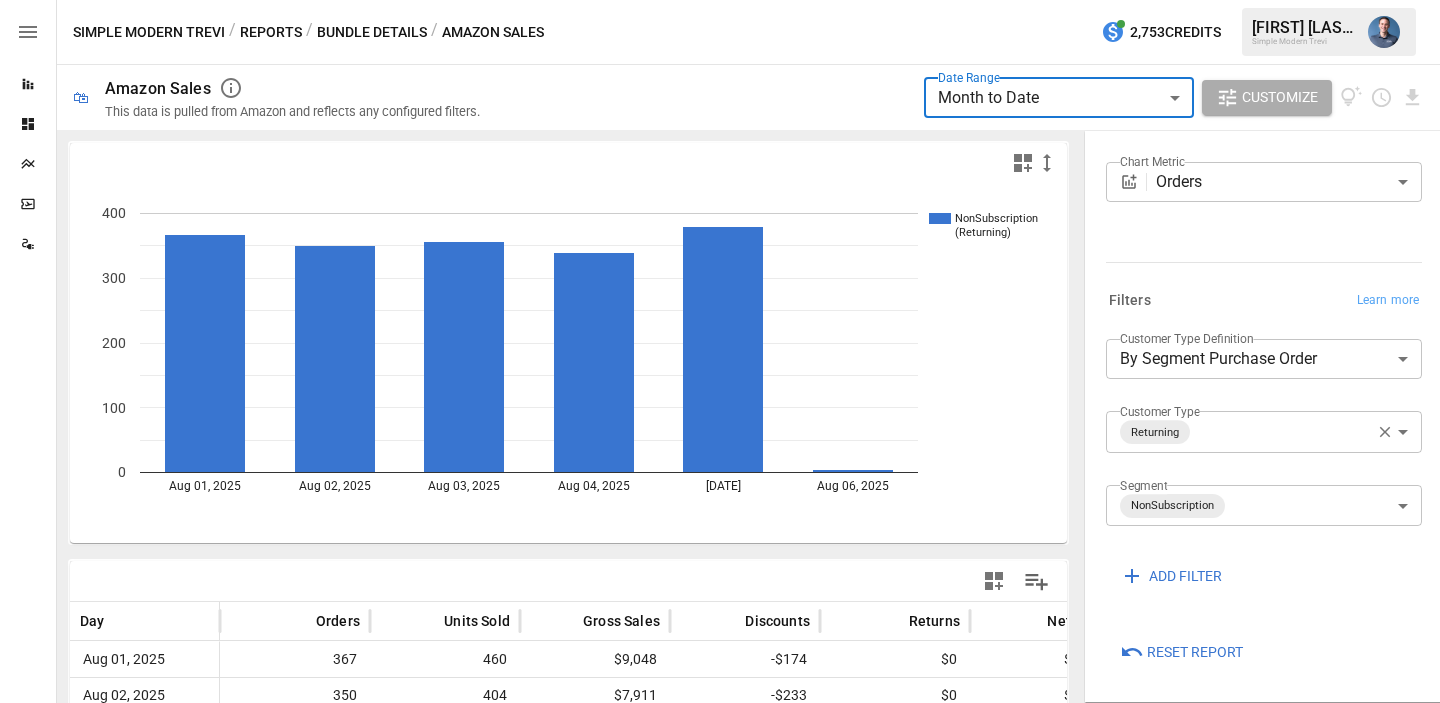 click on "**********" at bounding box center (720, 0) 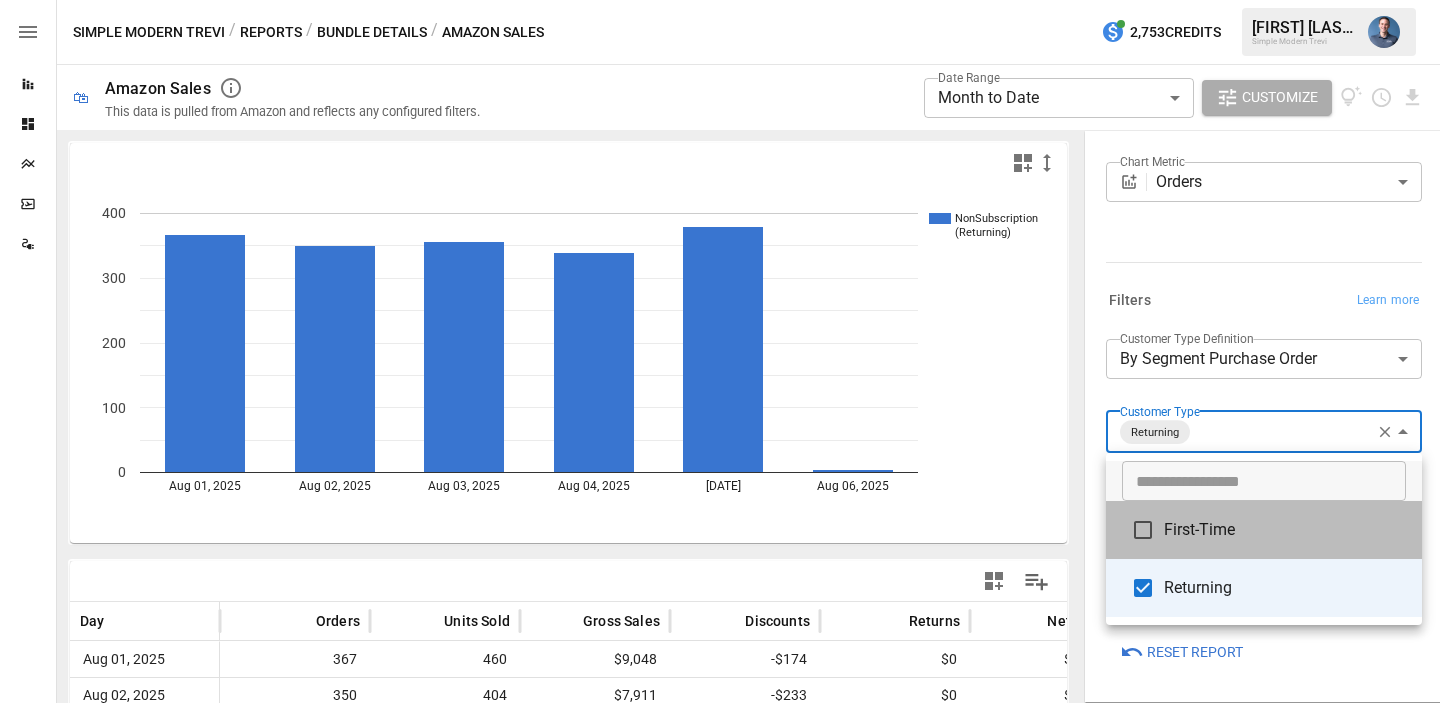 click on "First-Time" at bounding box center [1285, 530] 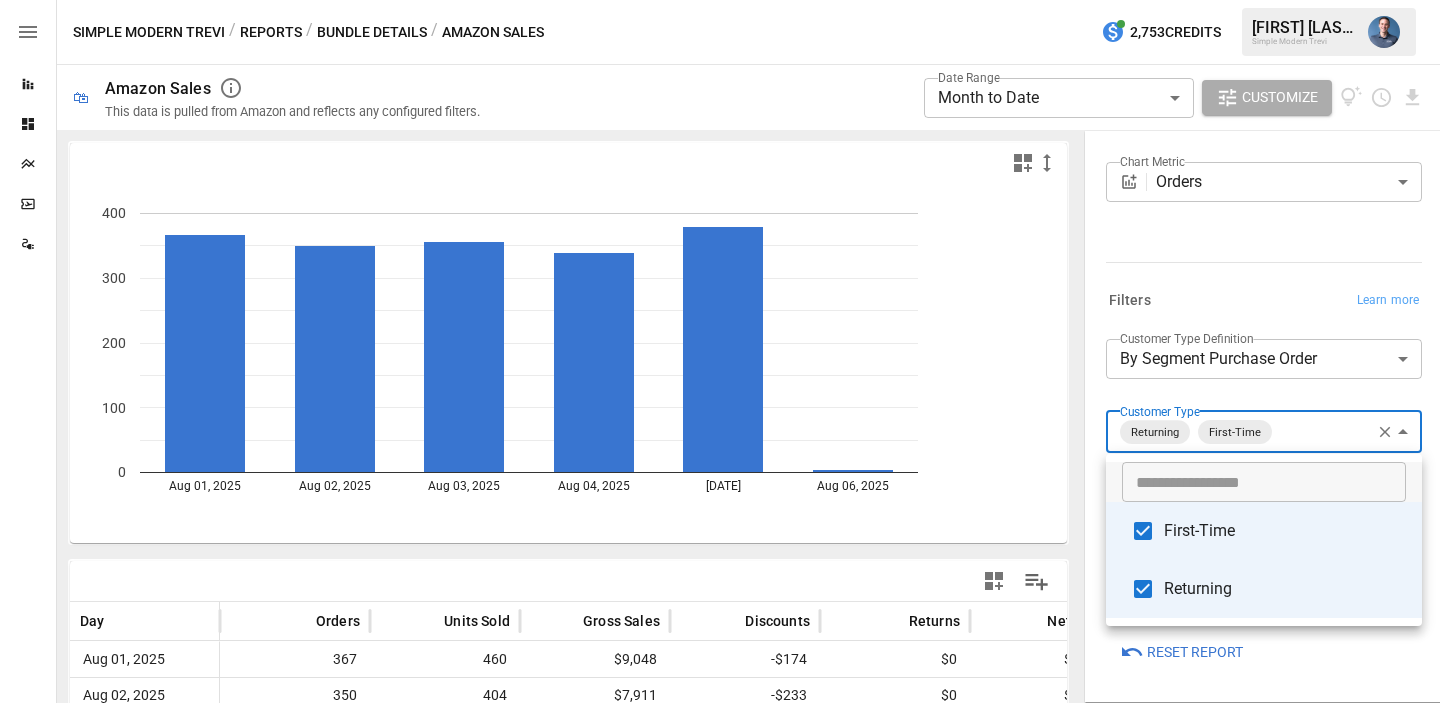 click on "Returning" at bounding box center [1285, 589] 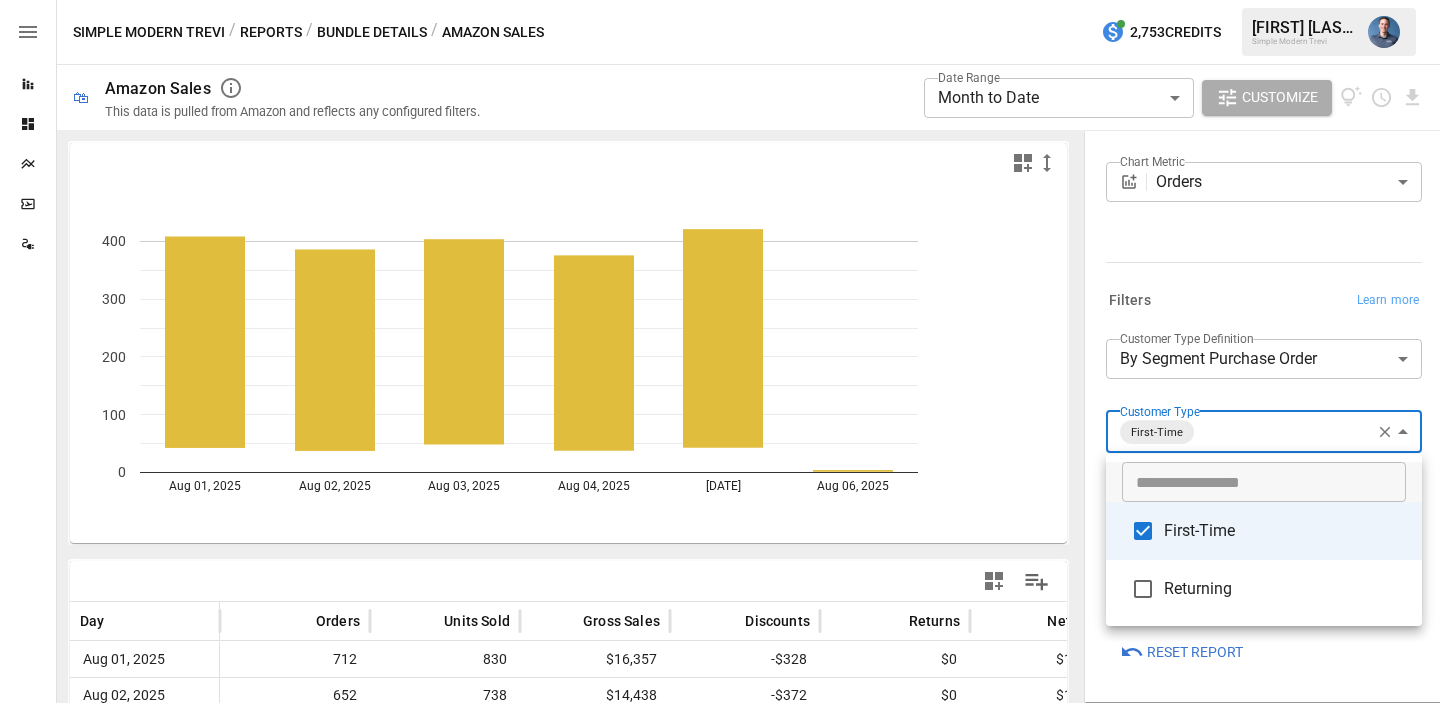 scroll, scrollTop: 219, scrollLeft: 0, axis: vertical 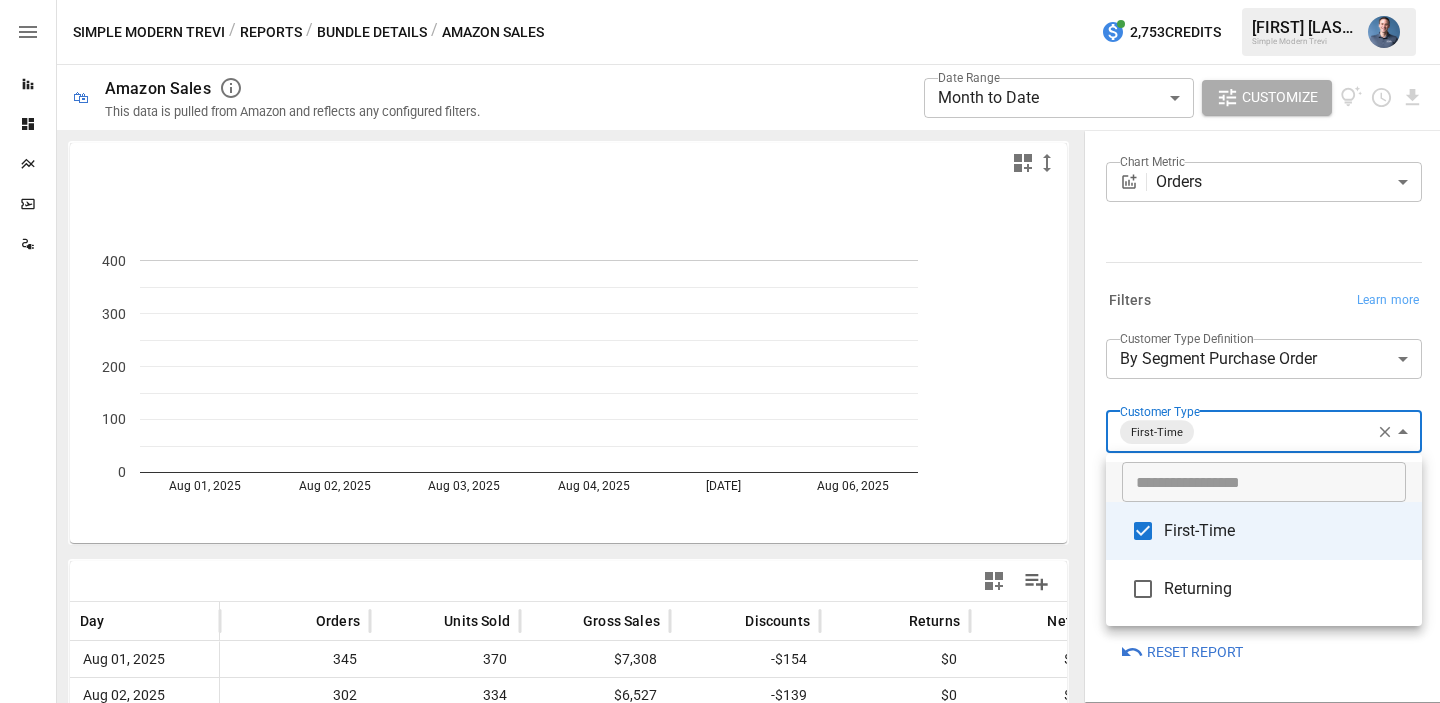 click at bounding box center [720, 351] 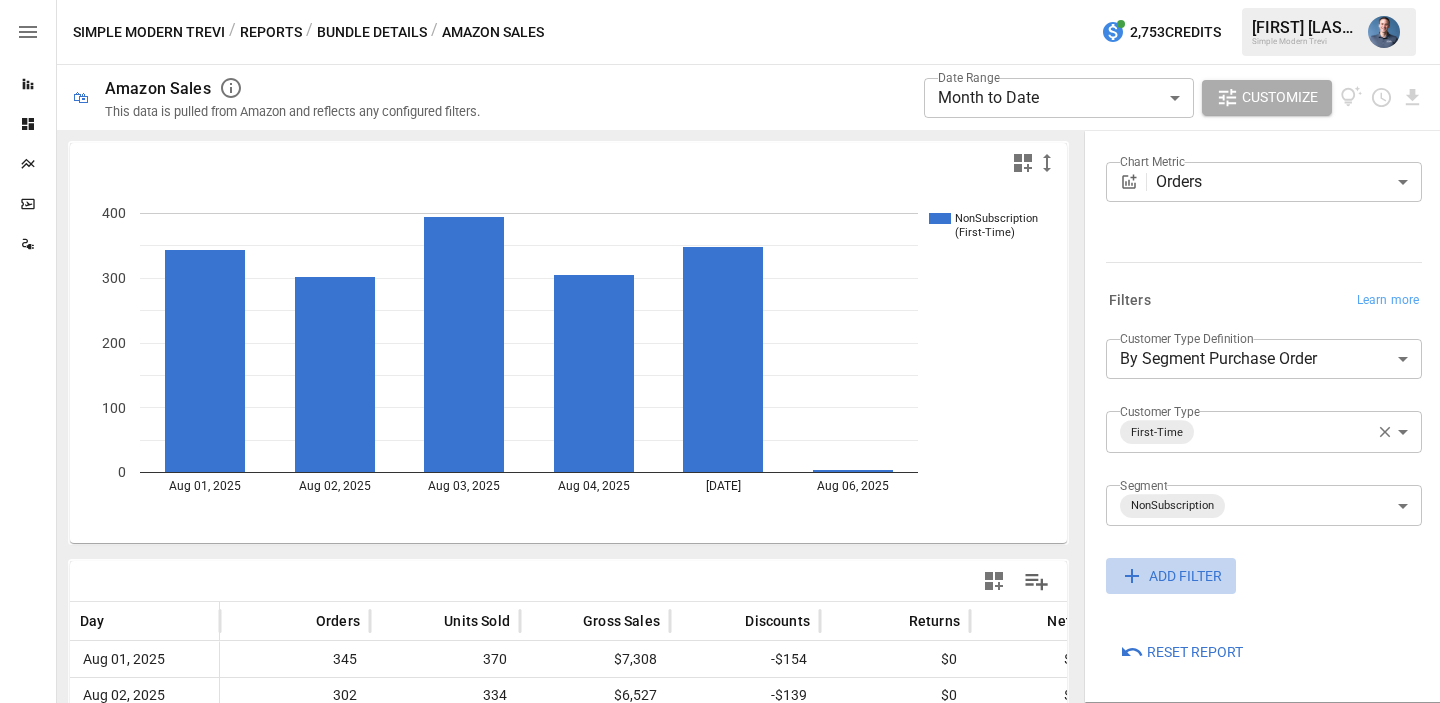 click on "ADD FILTER" at bounding box center (1185, 576) 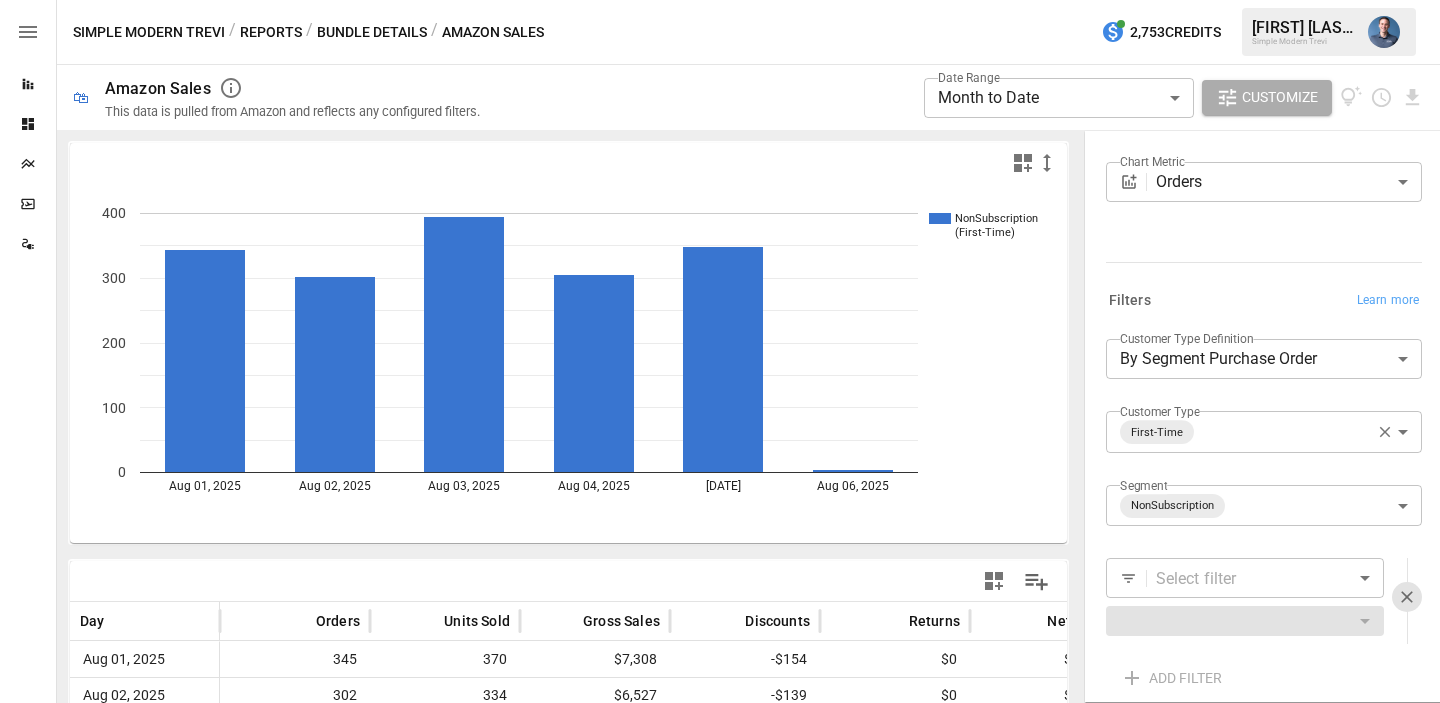 click on "**********" at bounding box center [720, 0] 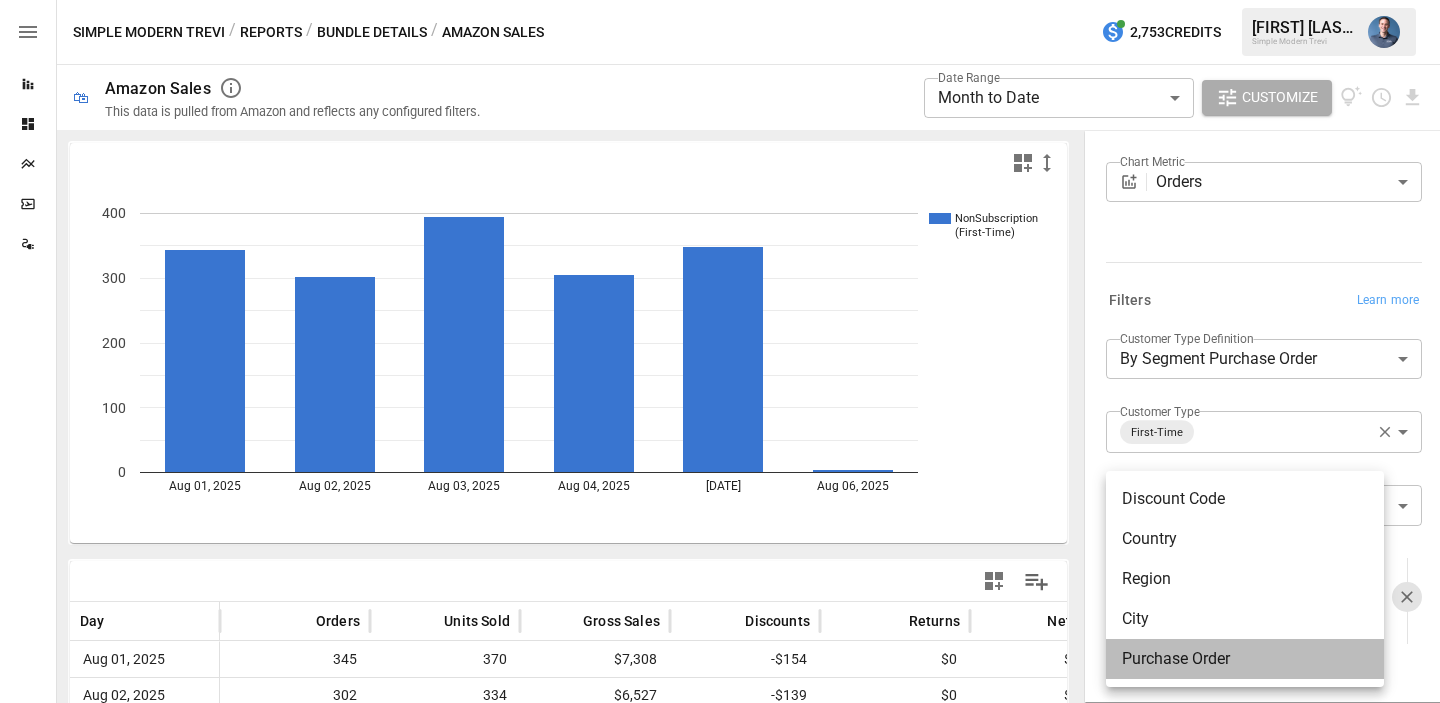 click on "Purchase Order" at bounding box center (1245, 659) 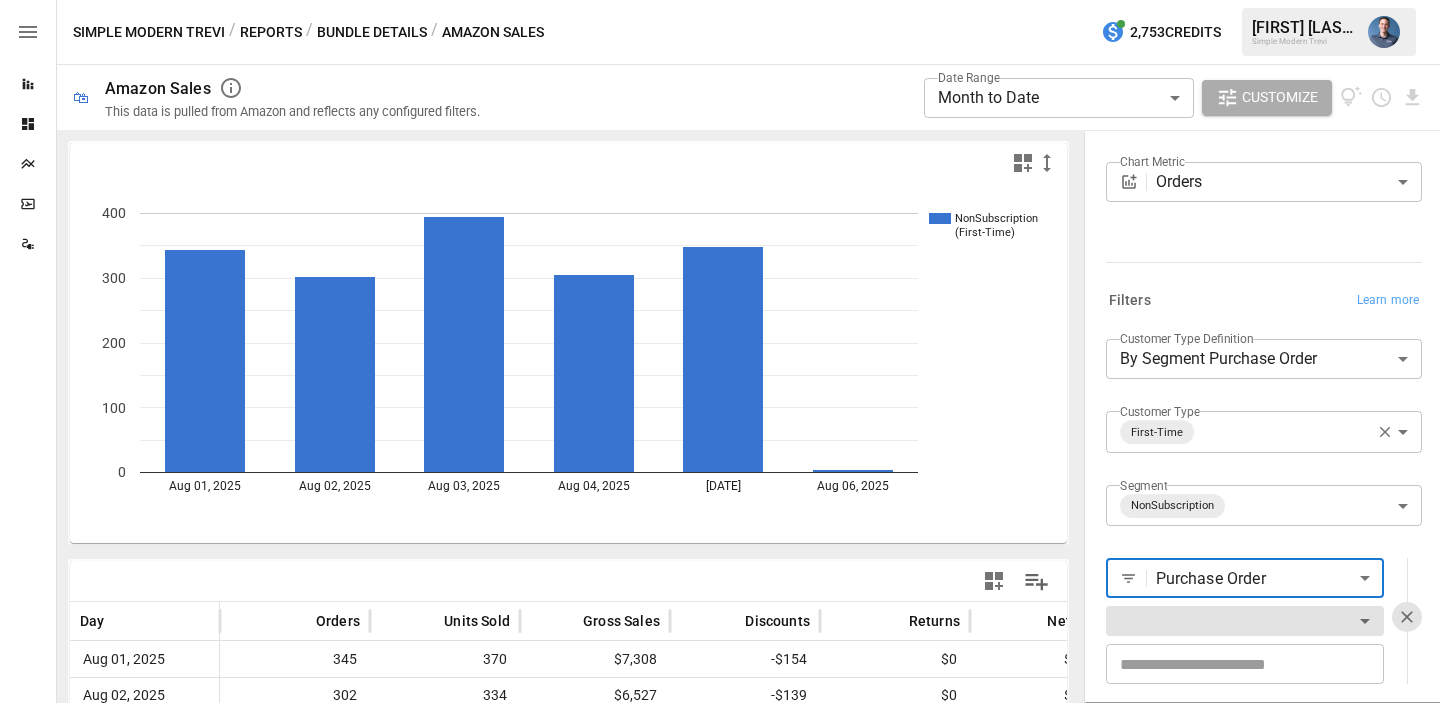 click on "**********" at bounding box center [720, 0] 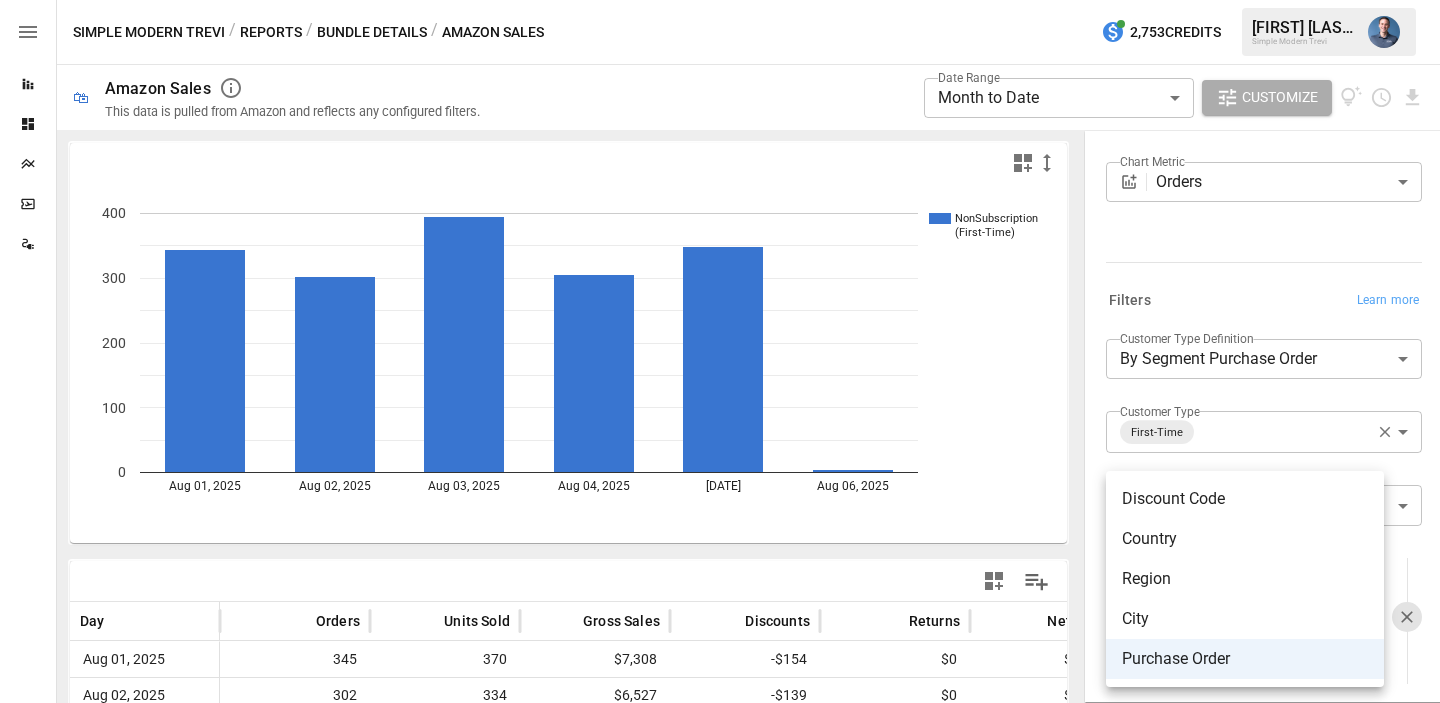 click at bounding box center (720, 351) 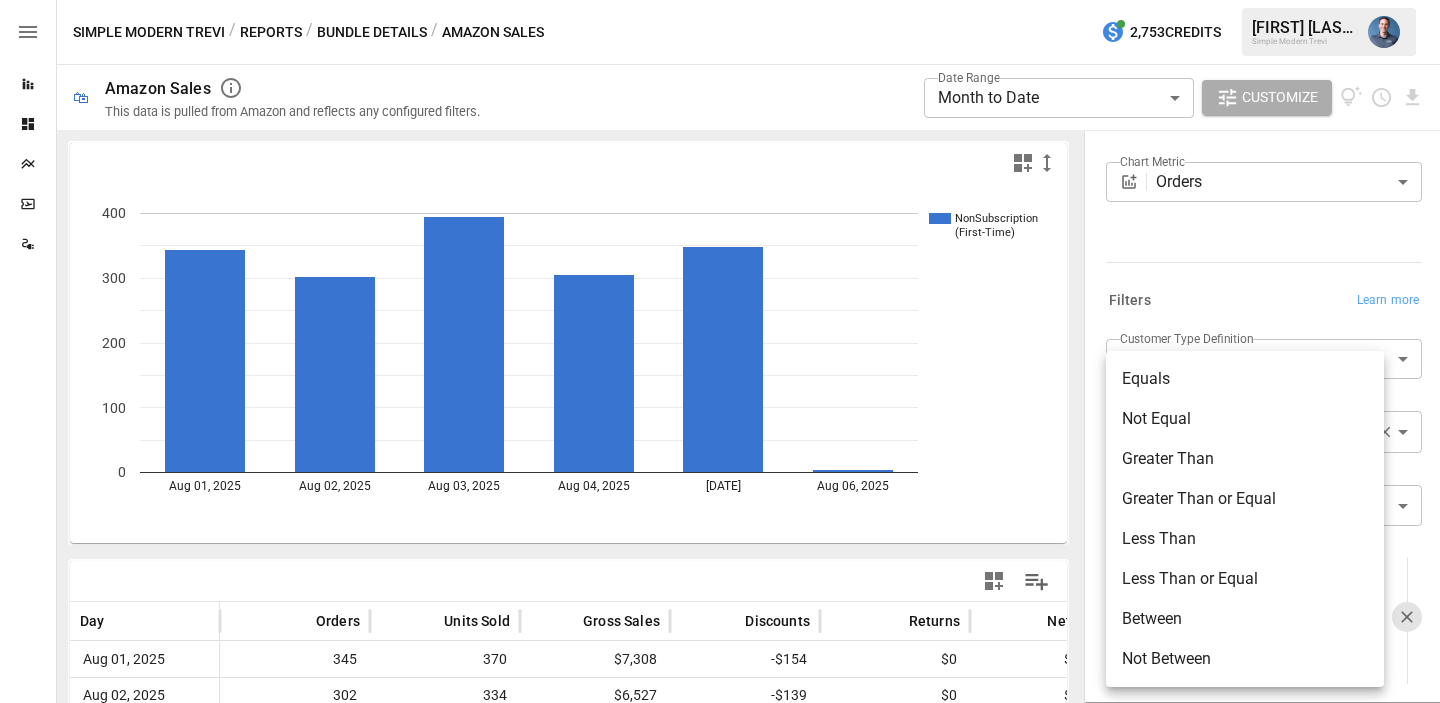 click on "**********" at bounding box center (720, 0) 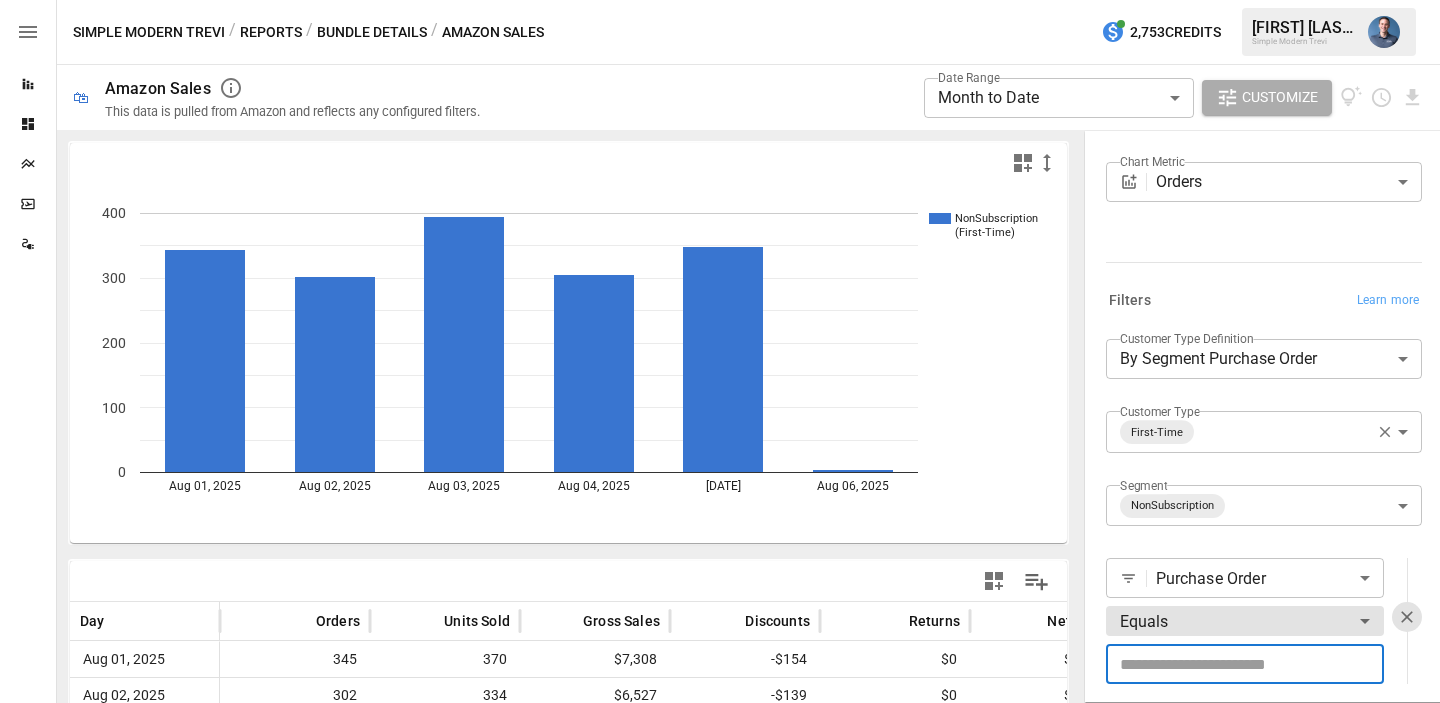 click at bounding box center [1245, 664] 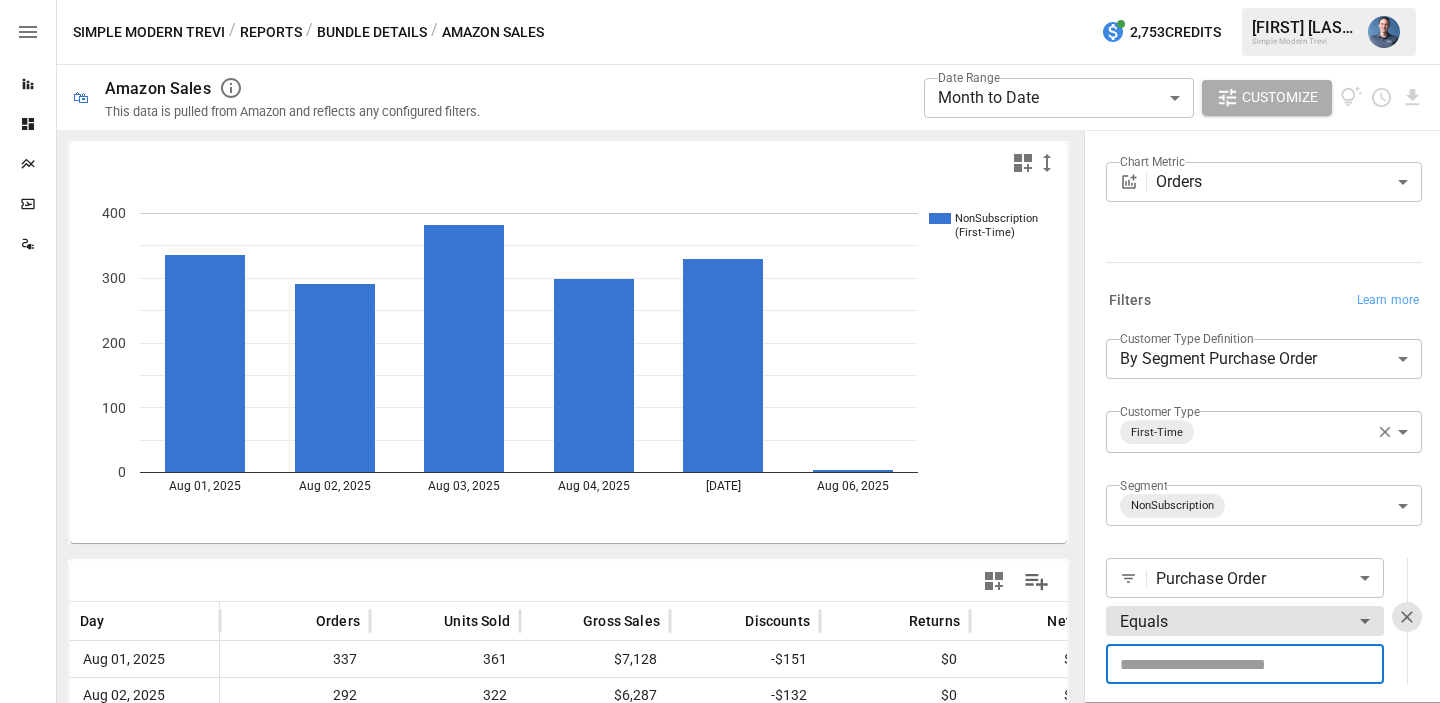 type on "*" 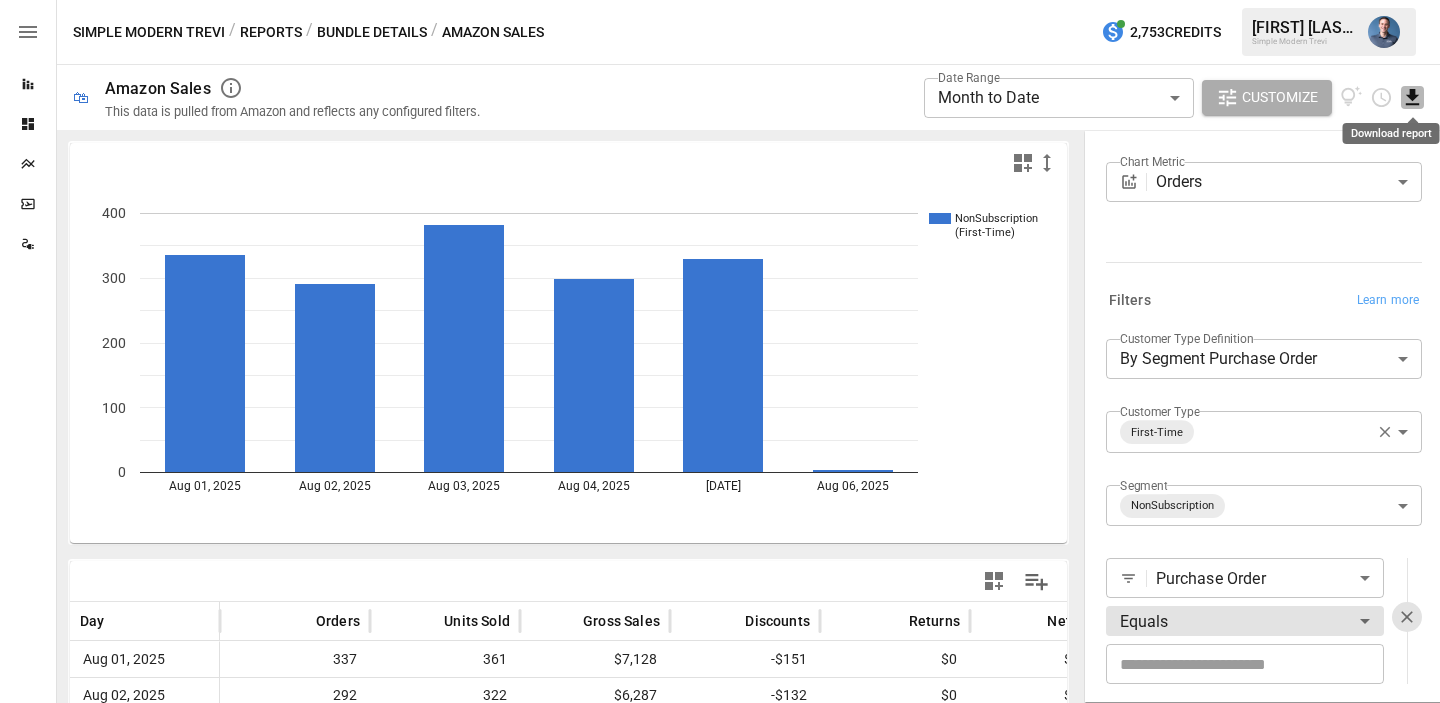 click 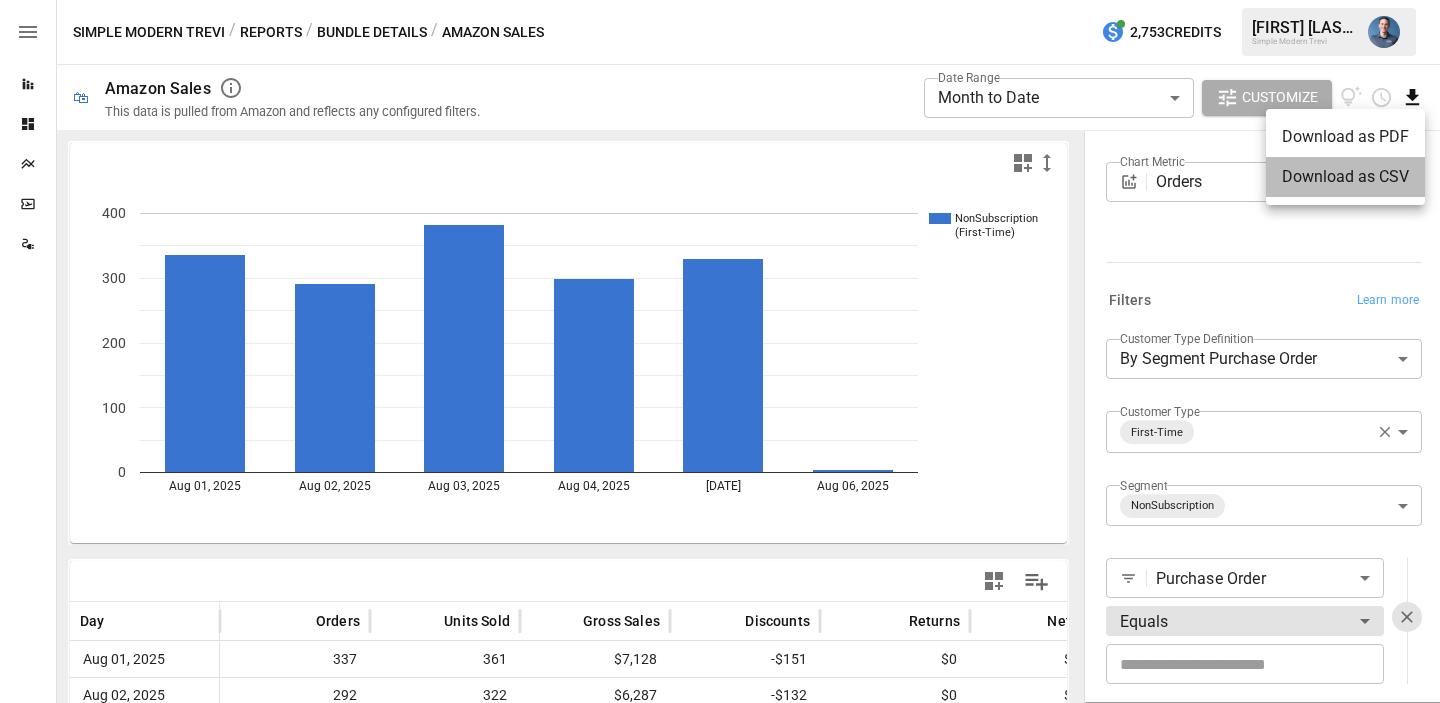 click on "Download as CSV" at bounding box center [1345, 177] 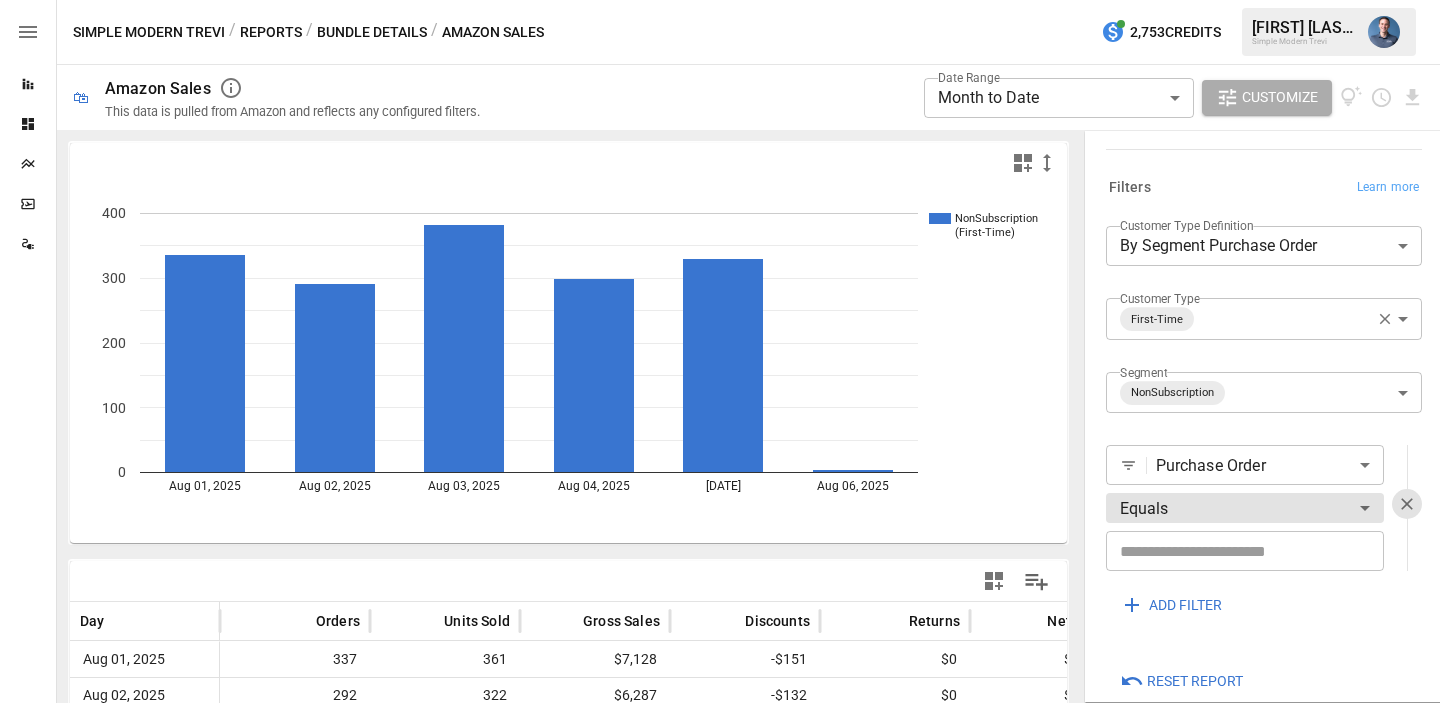 scroll, scrollTop: 334, scrollLeft: 0, axis: vertical 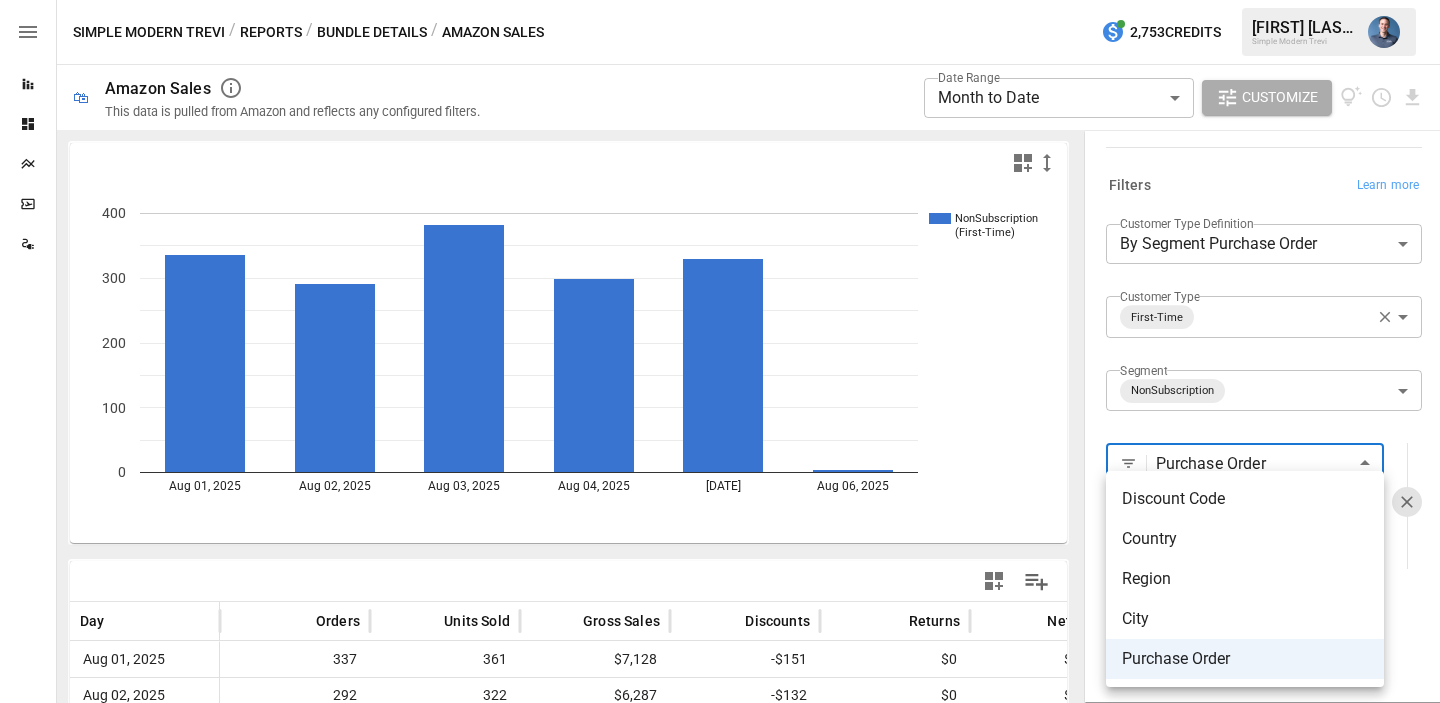 click on "**********" at bounding box center [720, 0] 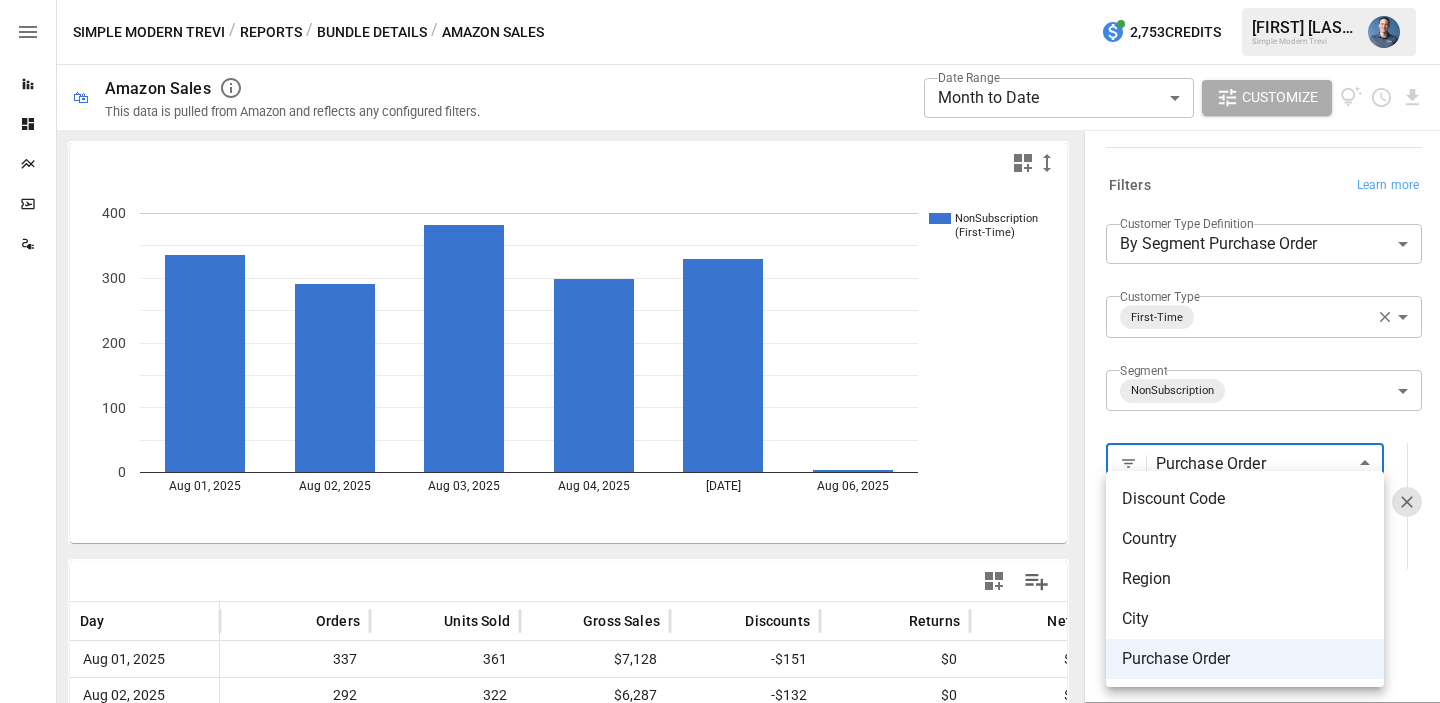 click at bounding box center [720, 351] 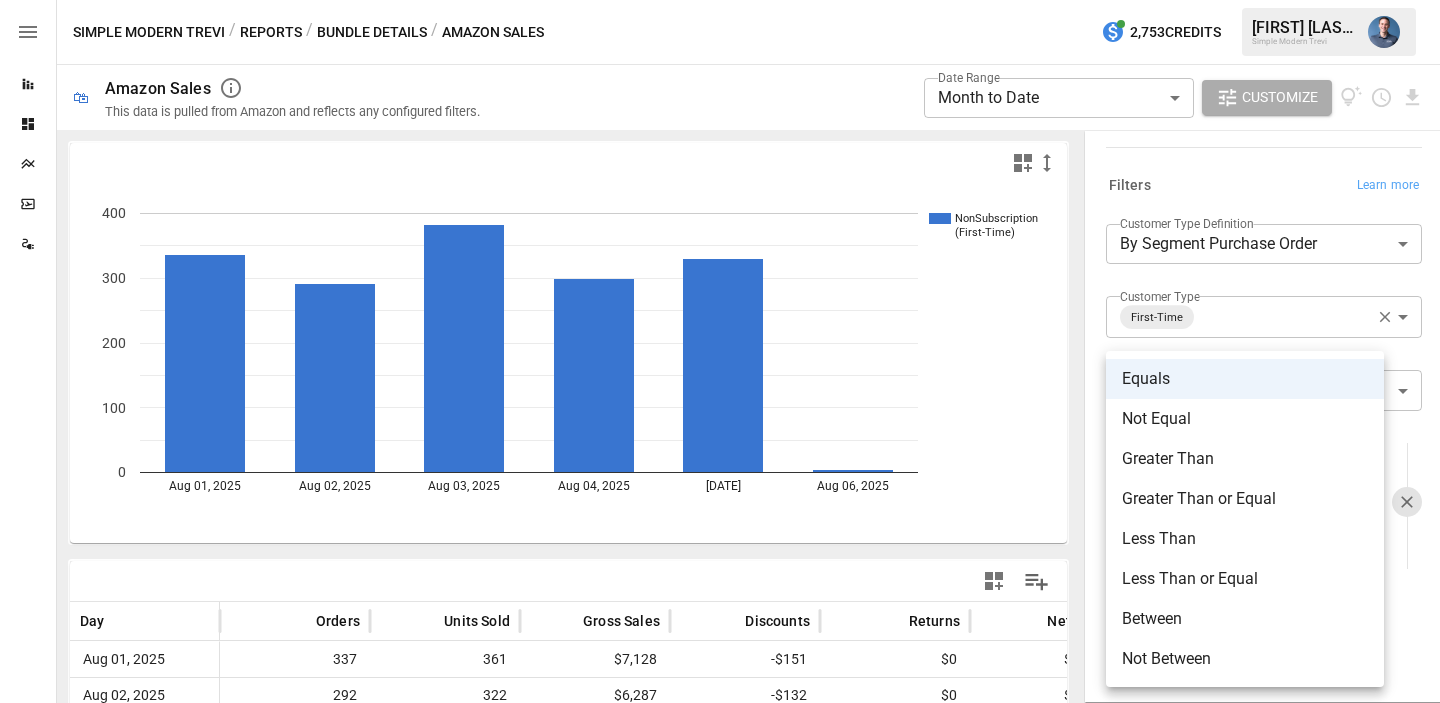 click on "**********" at bounding box center [720, 0] 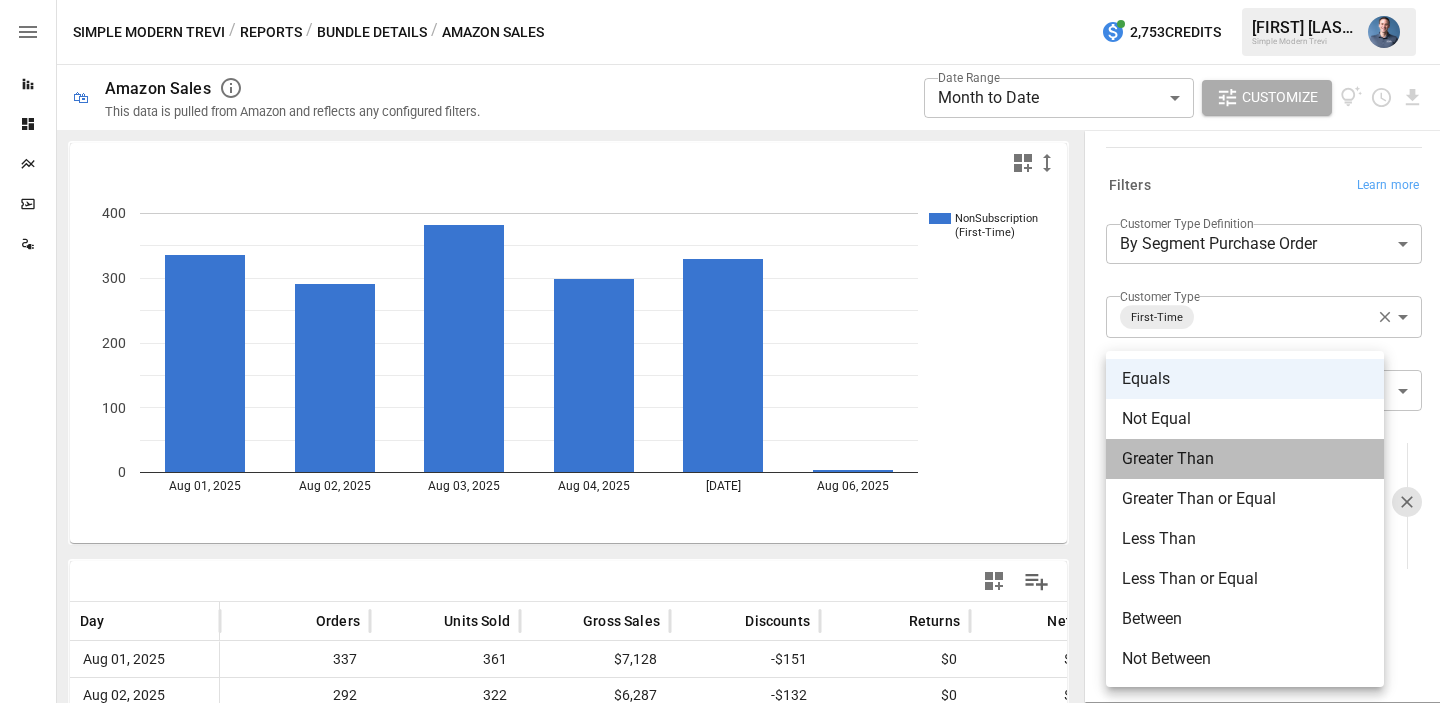 click on "Greater Than" at bounding box center [1245, 459] 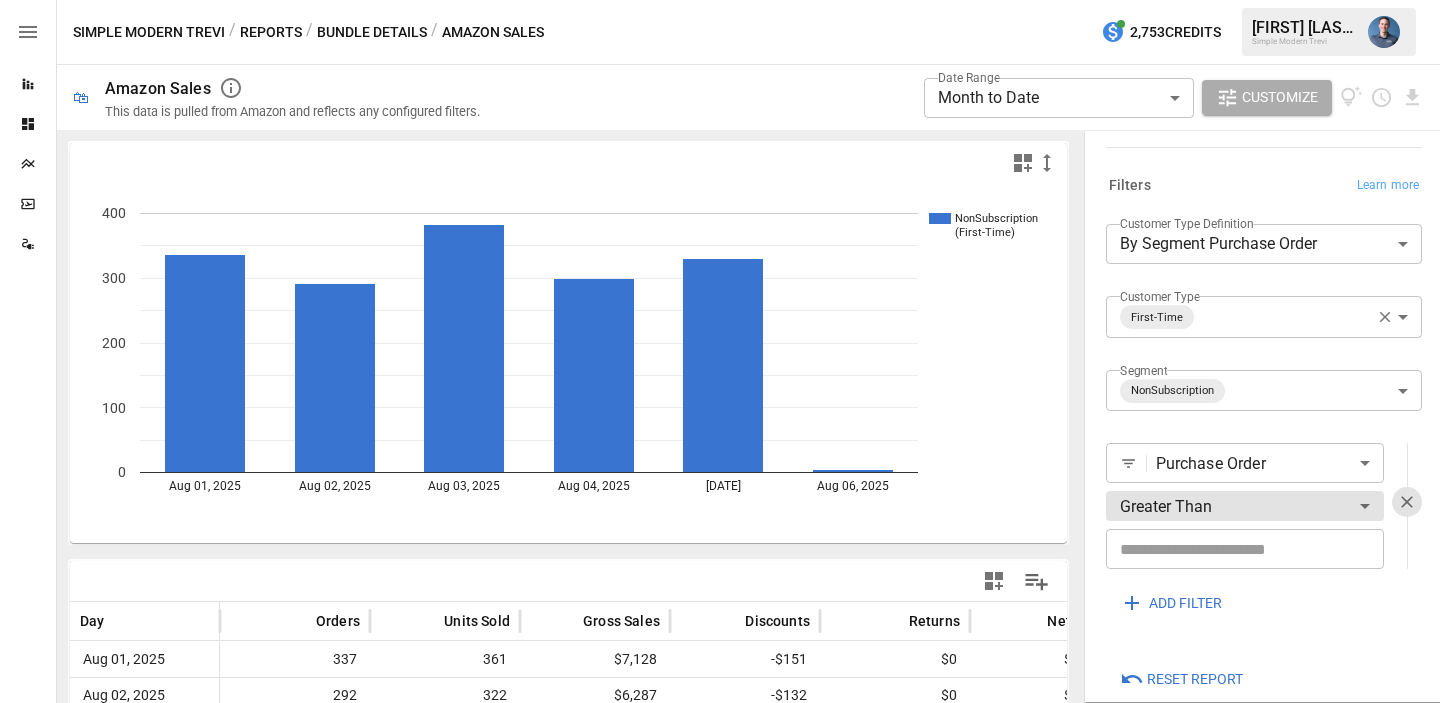 click at bounding box center [1245, 549] 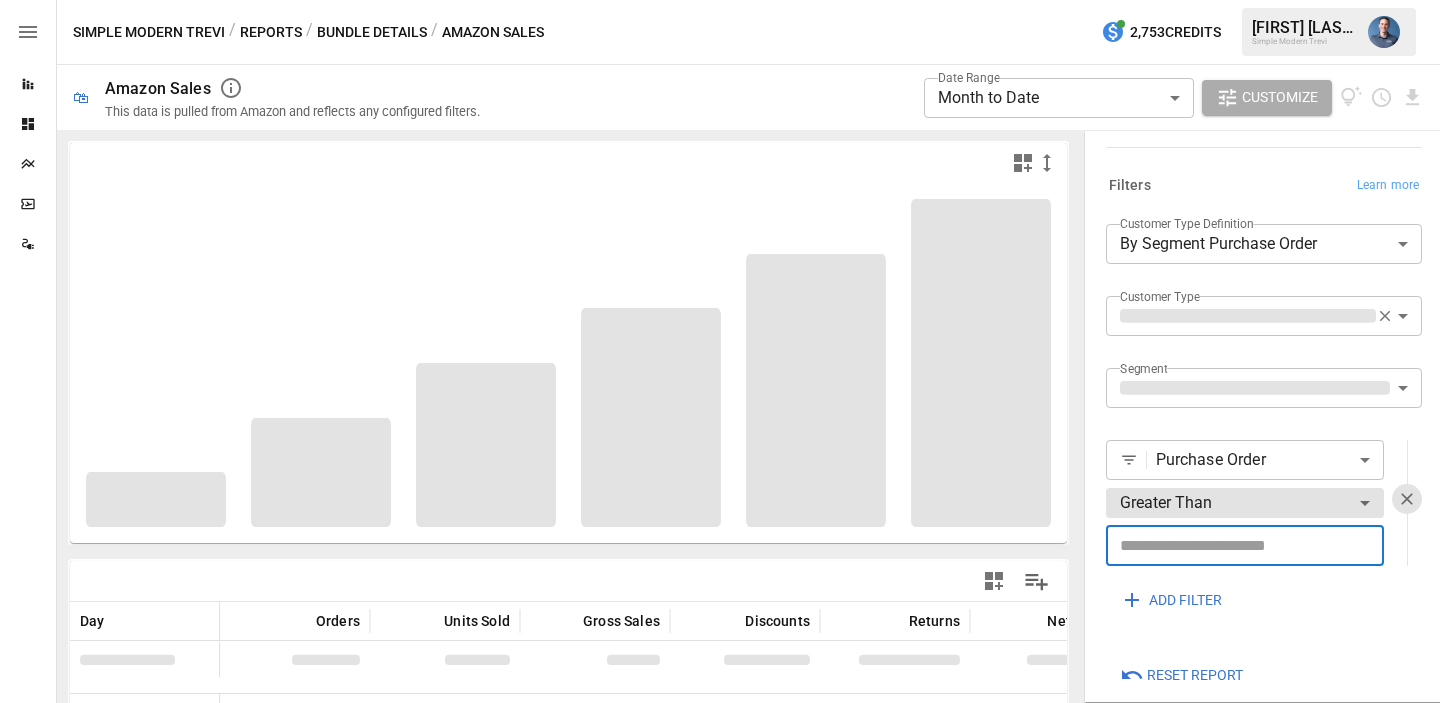 type on "*" 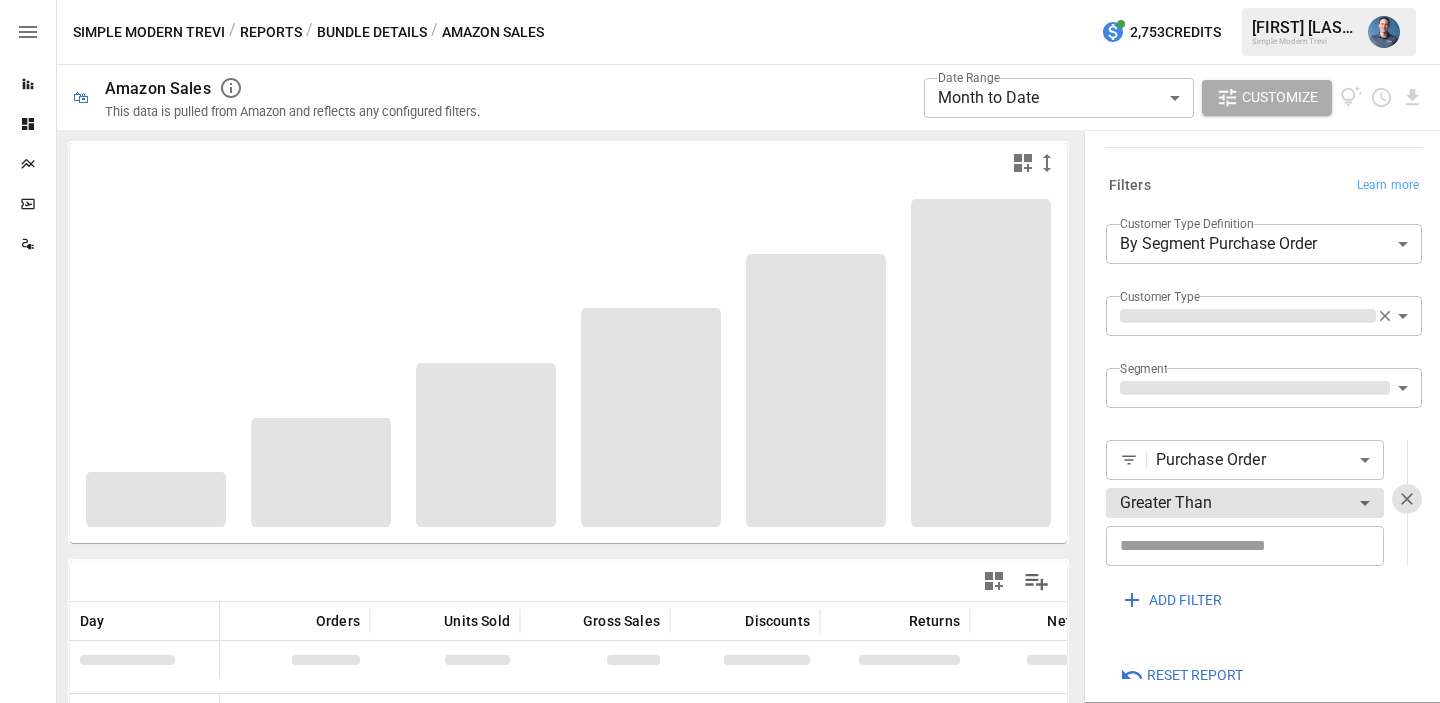 click on "**********" at bounding box center (1260, 259) 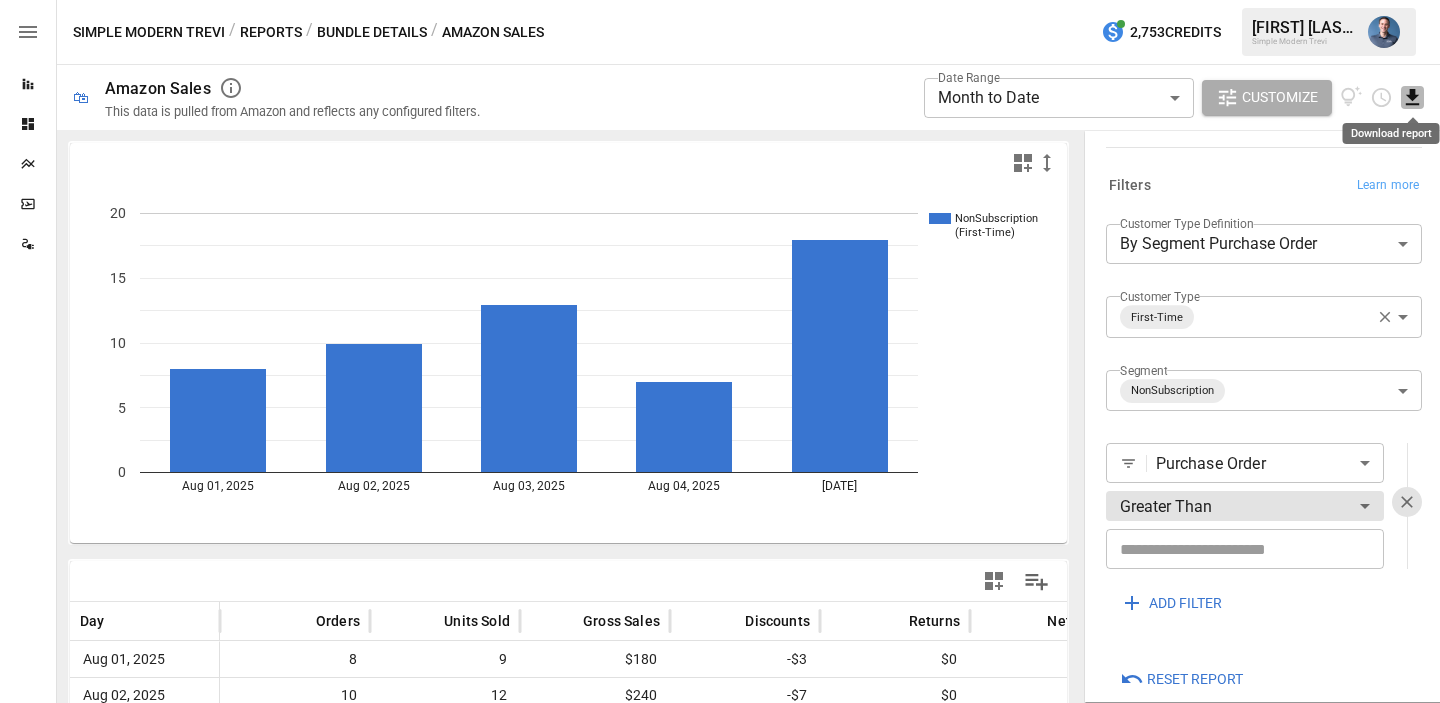 click 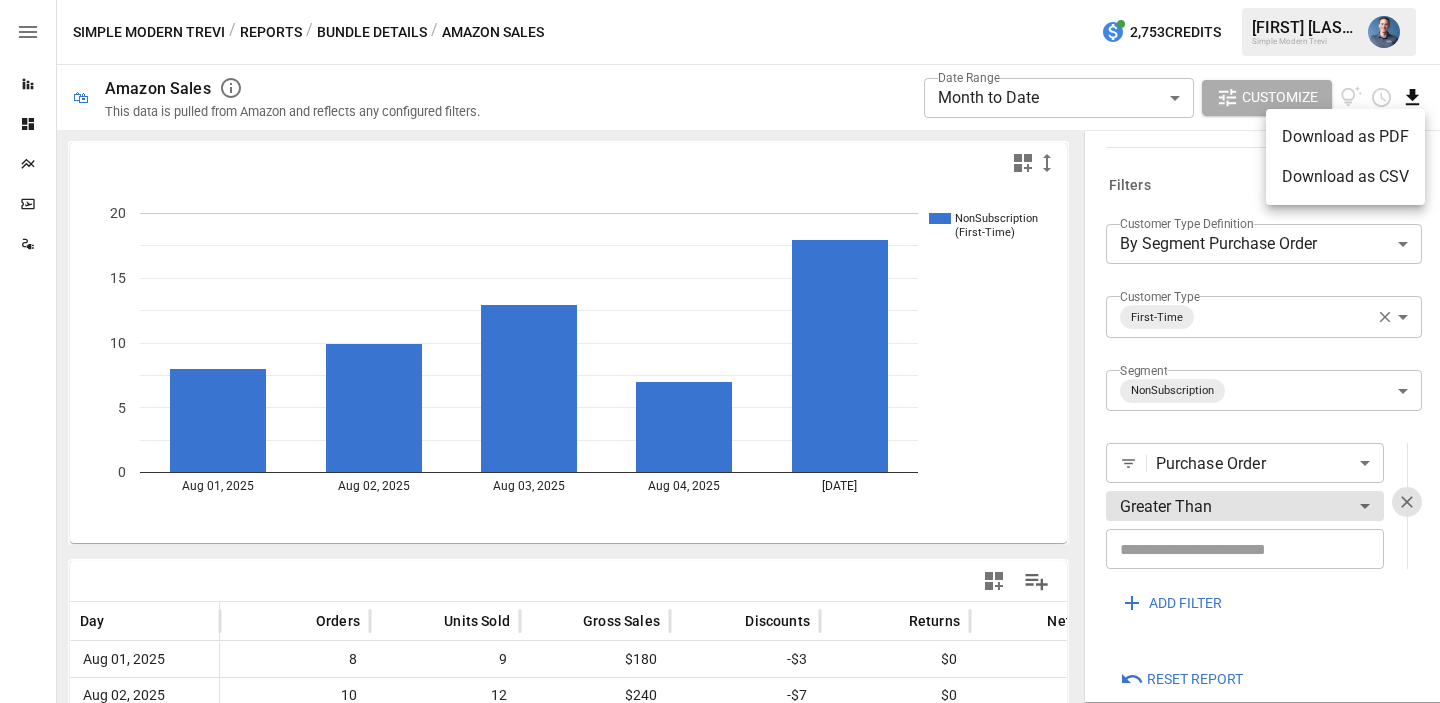 click at bounding box center [720, 351] 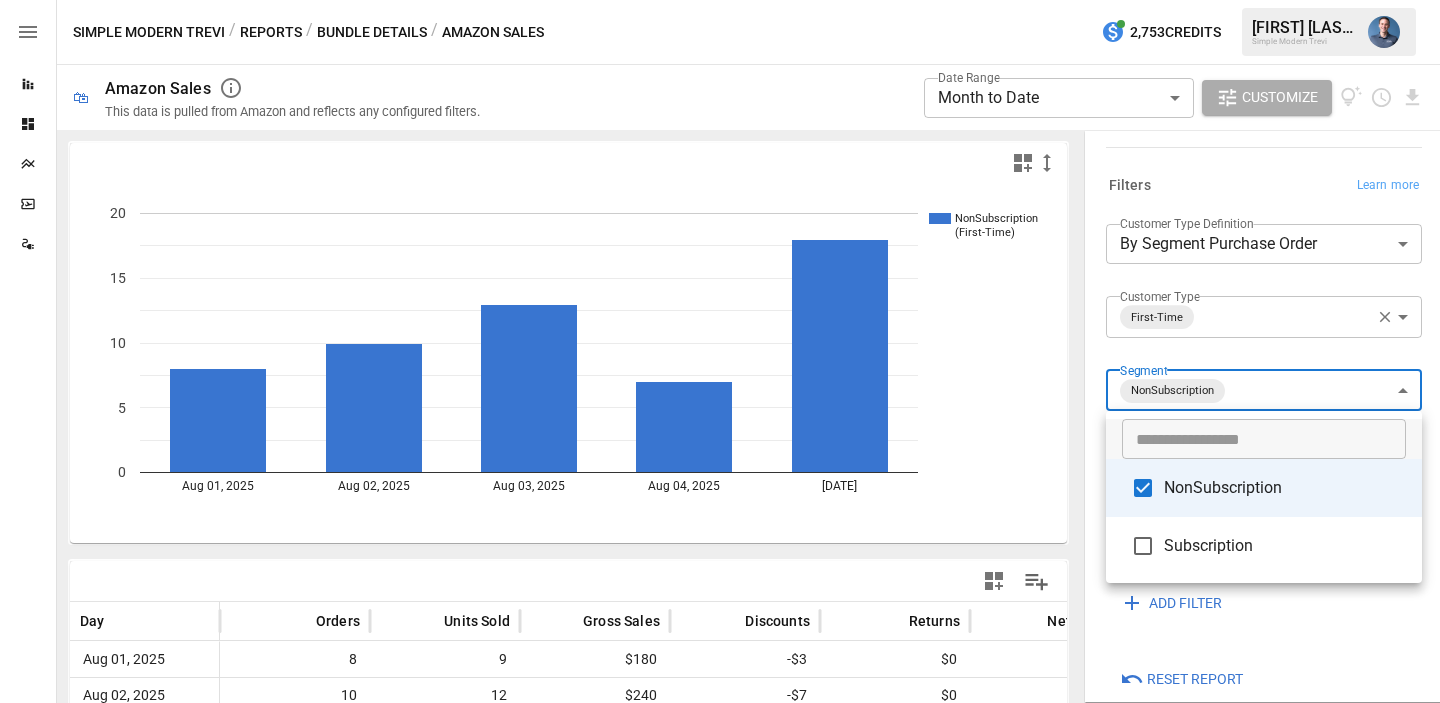 click on "**********" at bounding box center (720, 0) 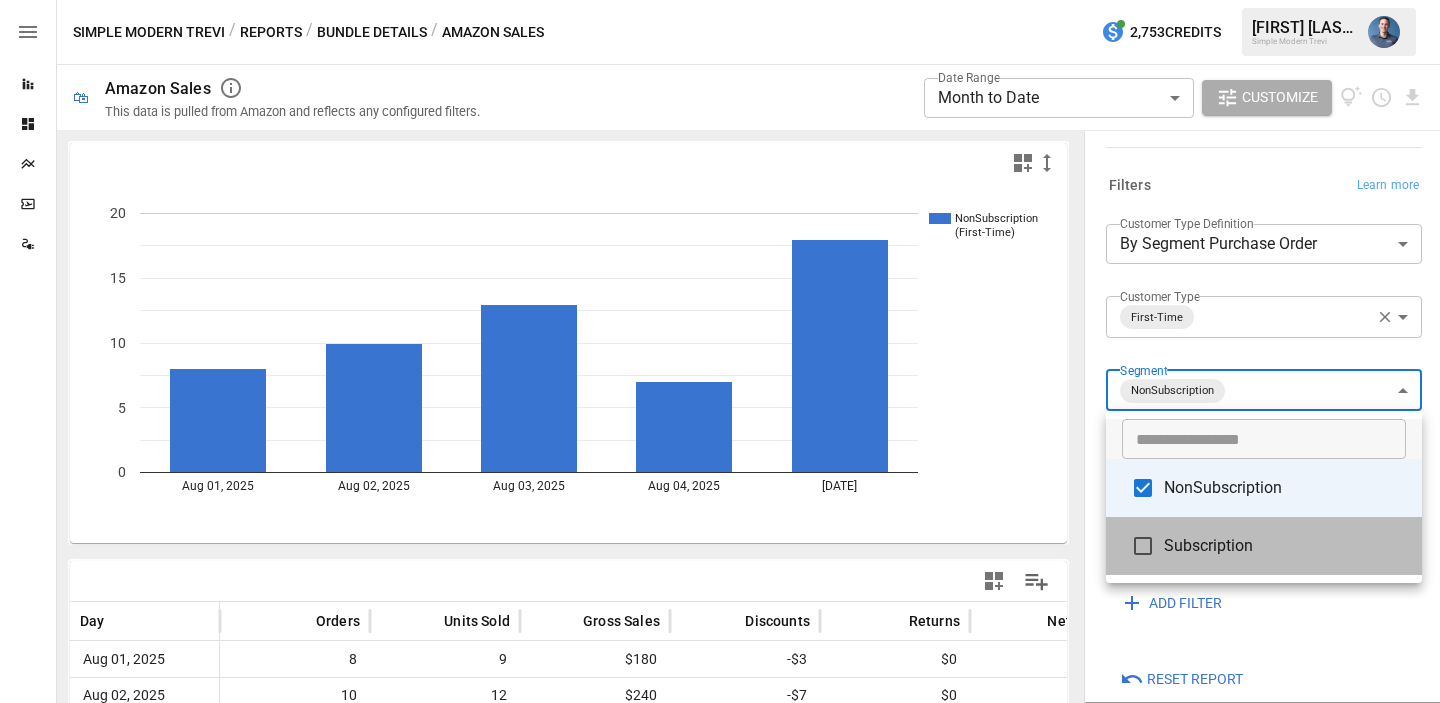 click on "Subscription" at bounding box center [1285, 546] 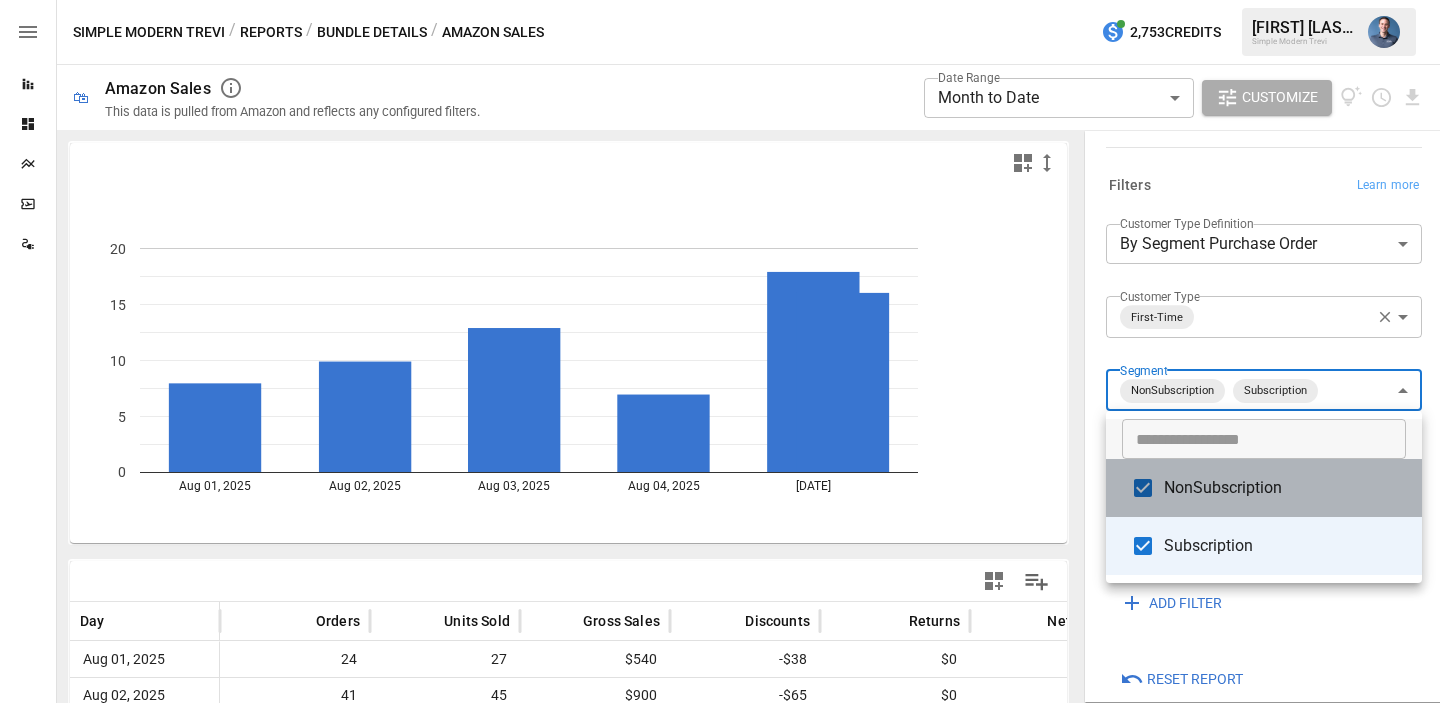 click on "NonSubscription" at bounding box center [1285, 488] 